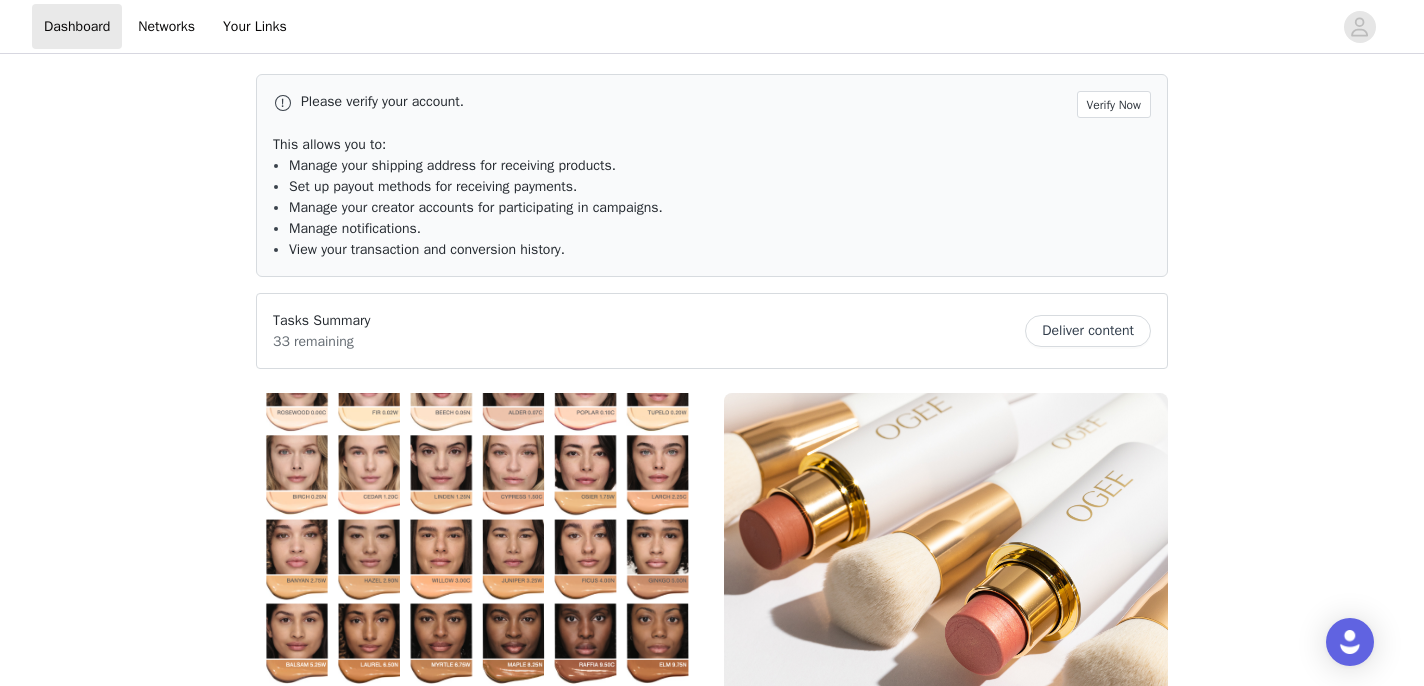 scroll, scrollTop: 0, scrollLeft: 0, axis: both 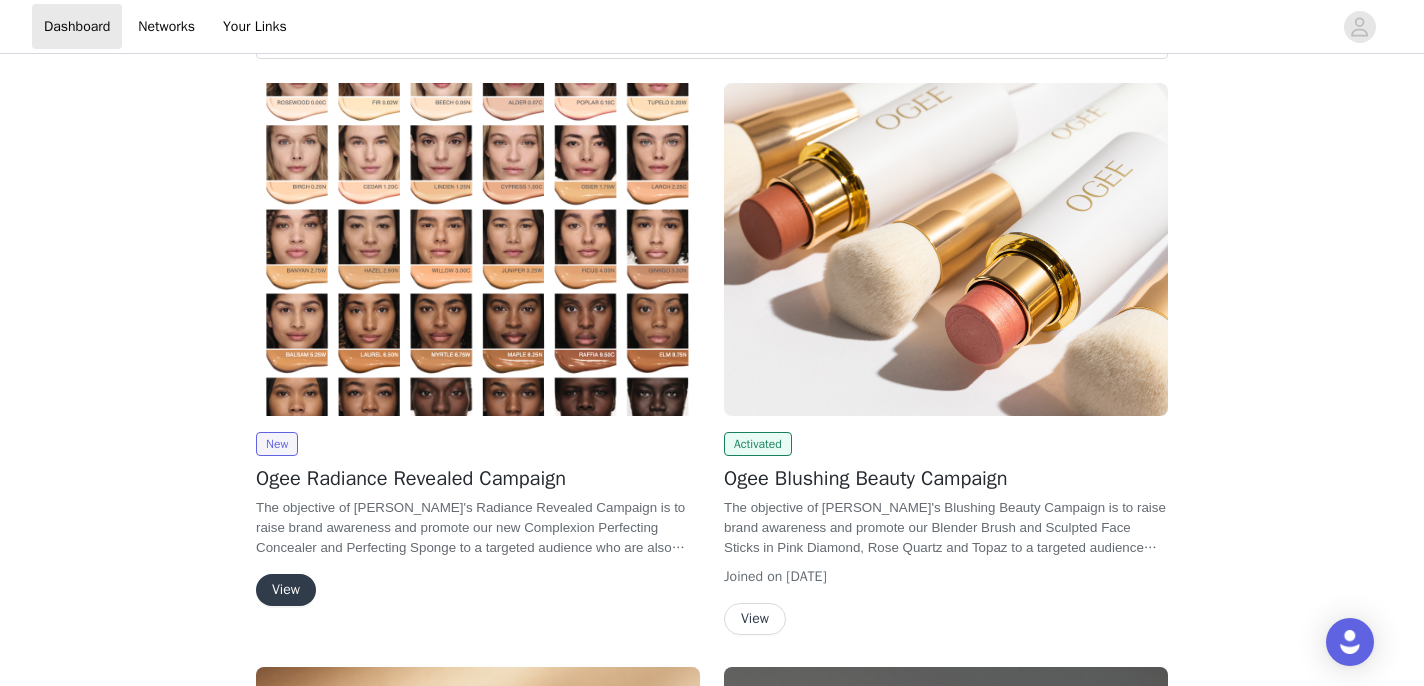 click on "View" at bounding box center [286, 590] 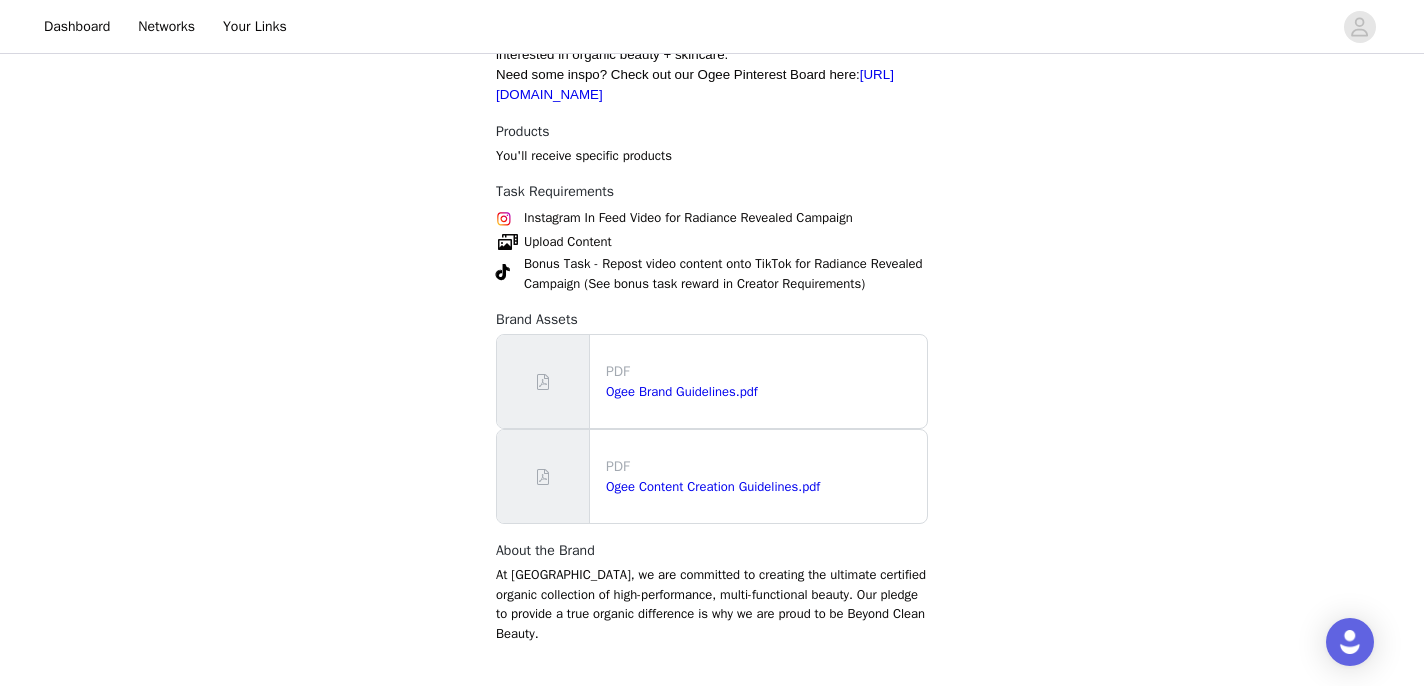 scroll, scrollTop: 811, scrollLeft: 0, axis: vertical 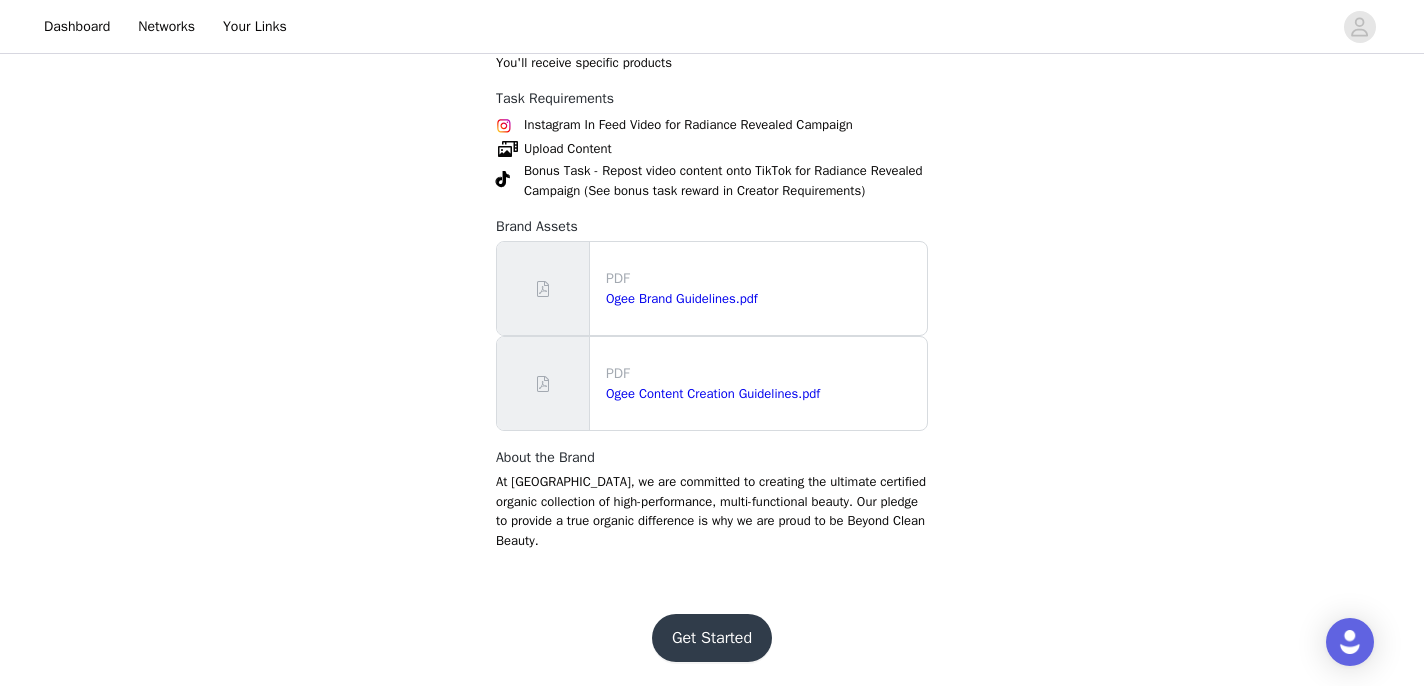 click on "Get Started" at bounding box center [712, 638] 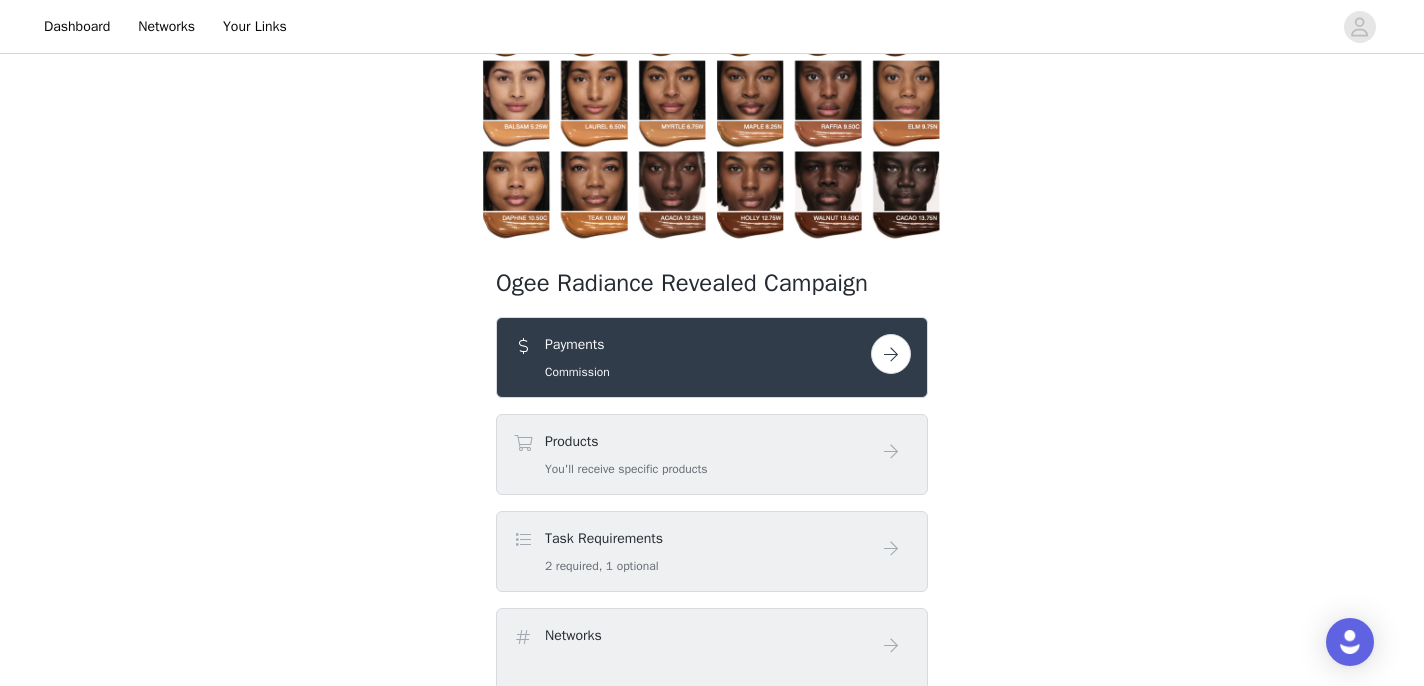 scroll, scrollTop: 283, scrollLeft: 0, axis: vertical 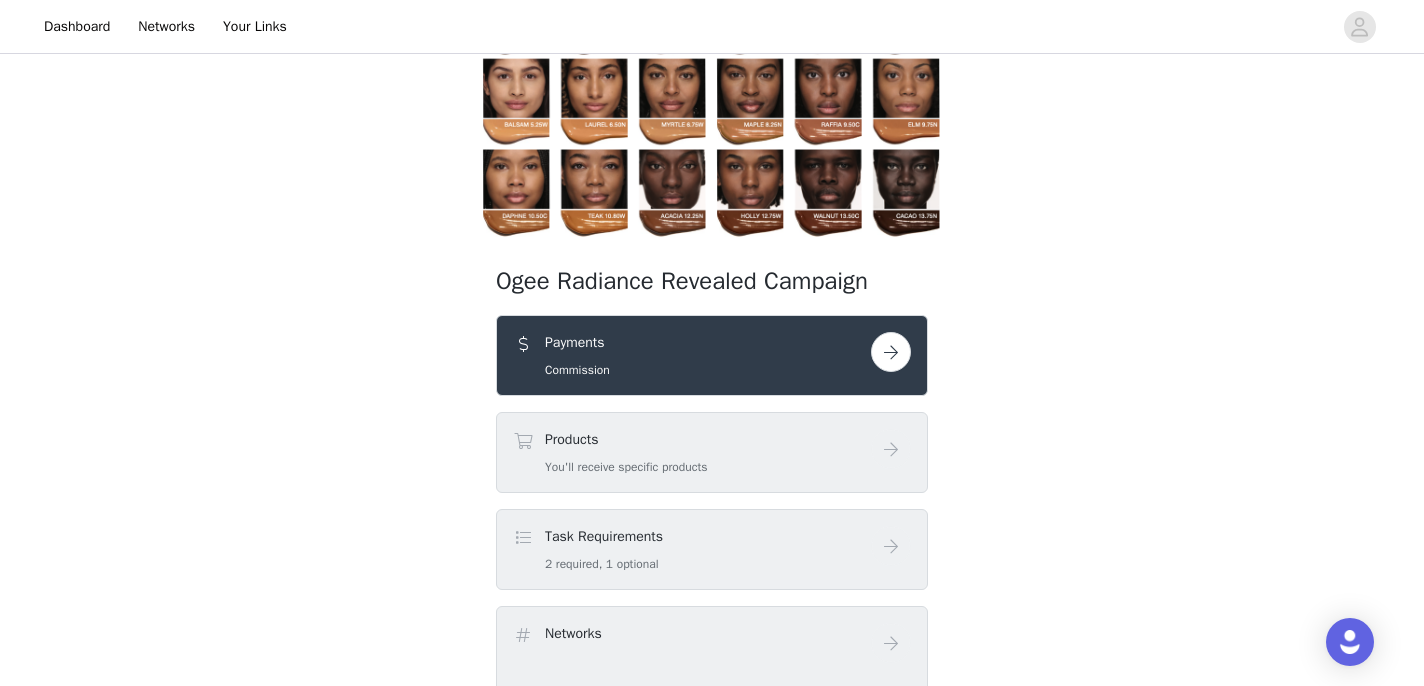 click at bounding box center [891, 352] 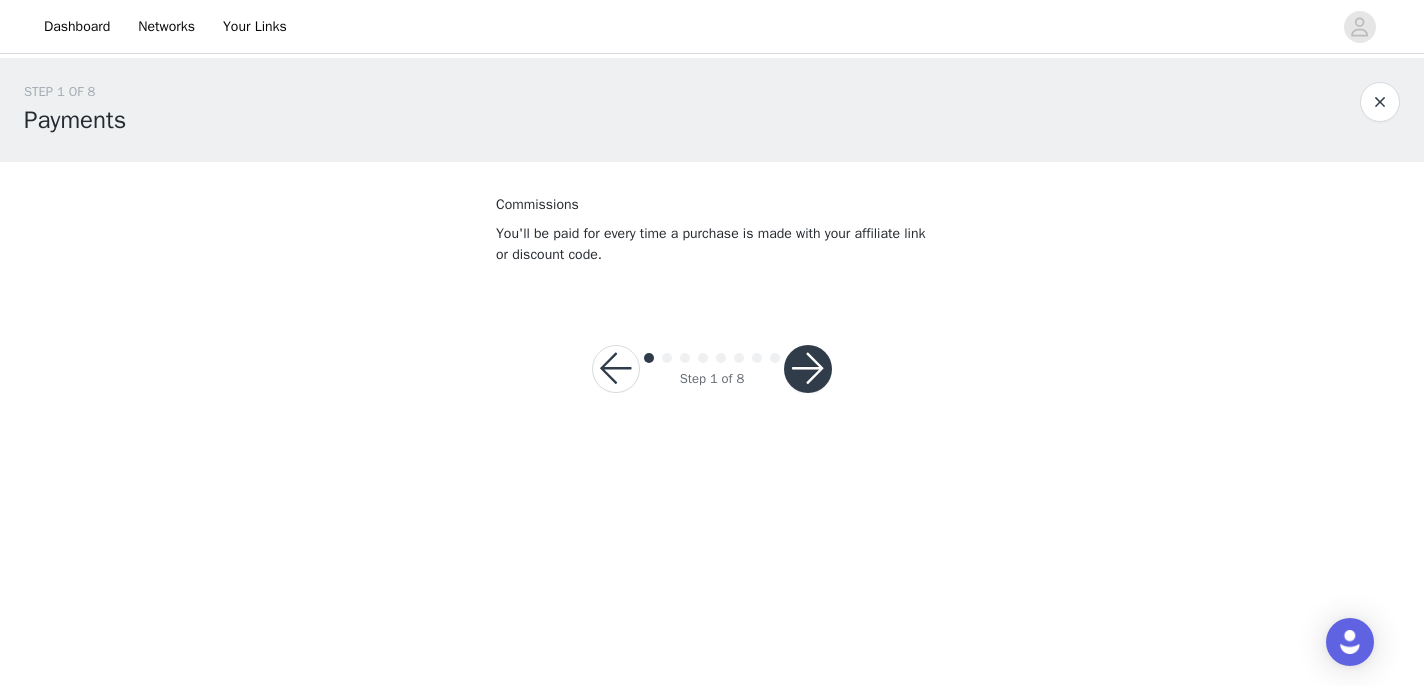 click at bounding box center (808, 369) 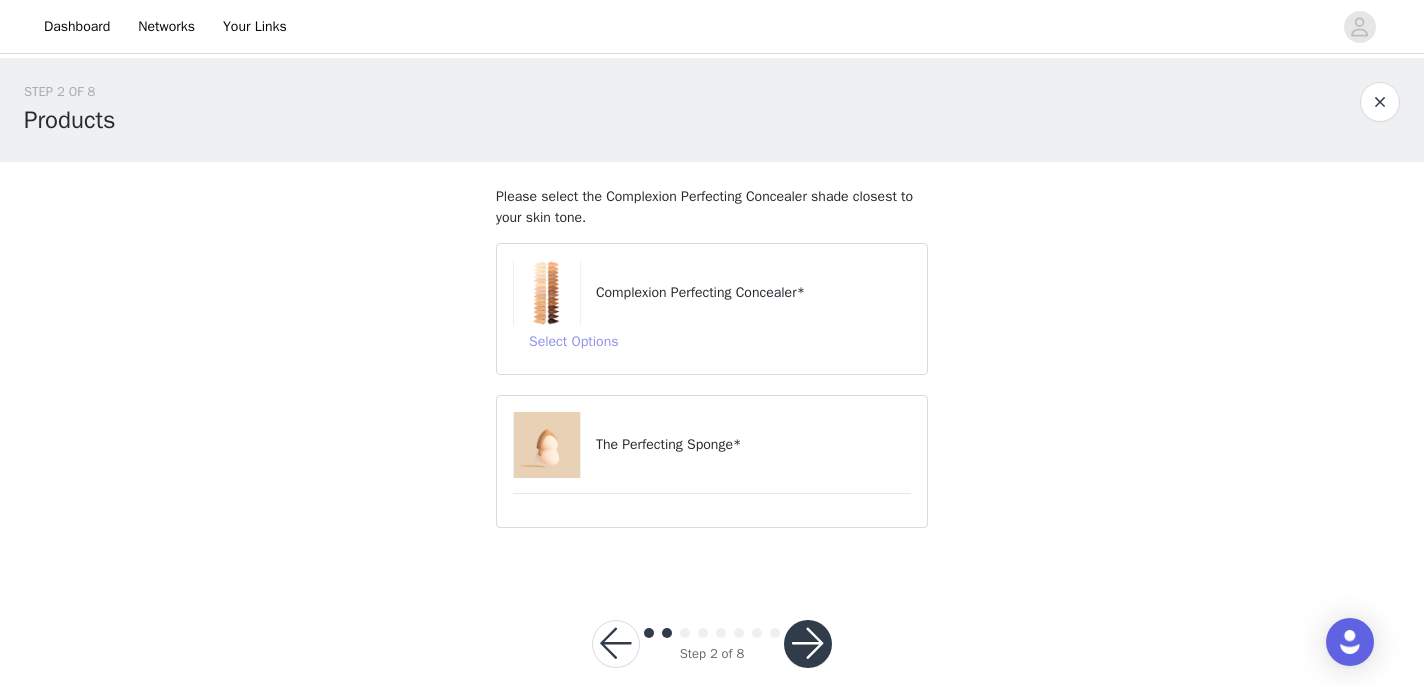 click on "Select Options" at bounding box center (573, 342) 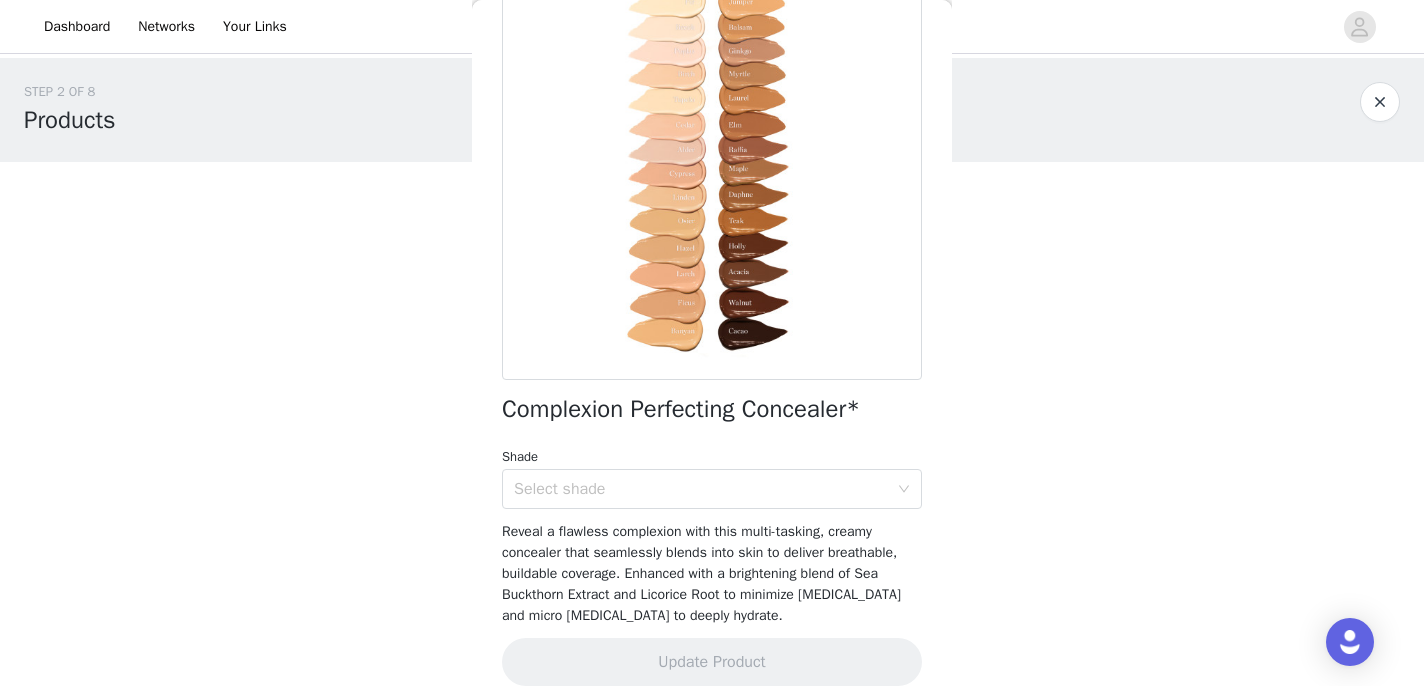 scroll, scrollTop: 173, scrollLeft: 0, axis: vertical 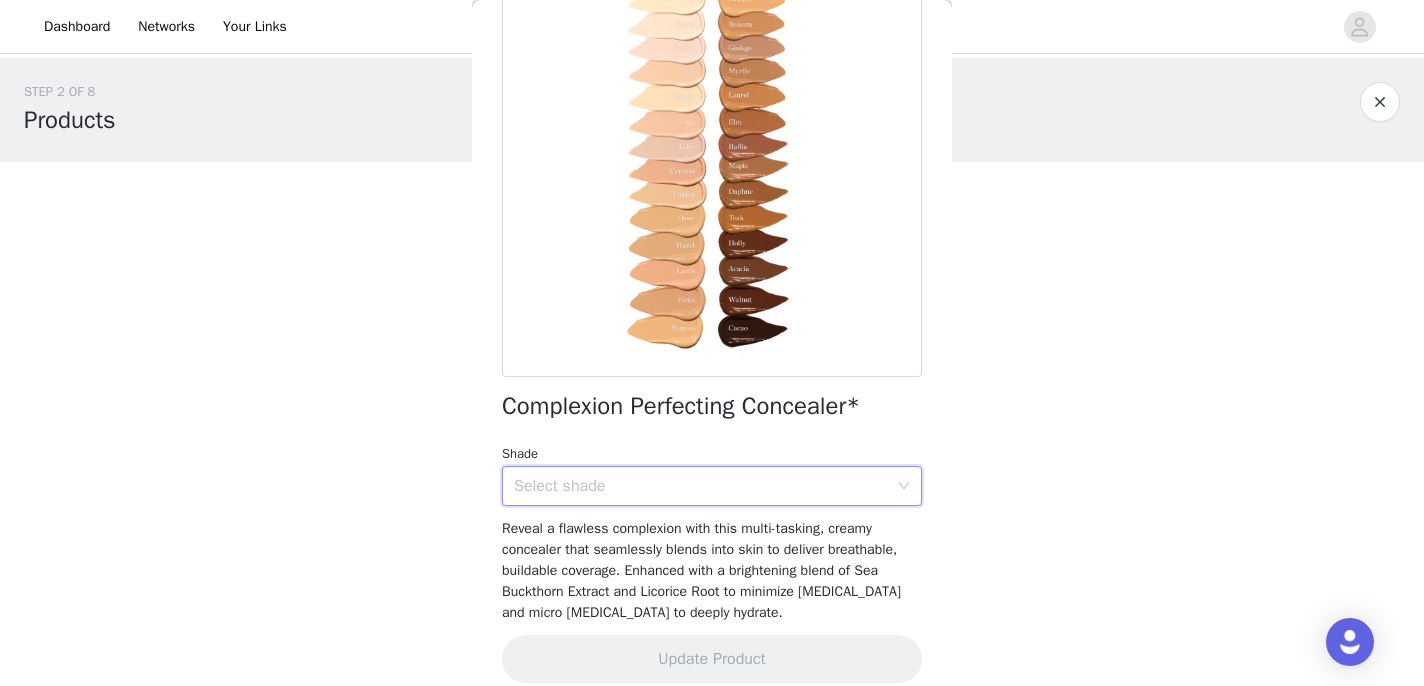 click on "Select shade" at bounding box center (712, 486) 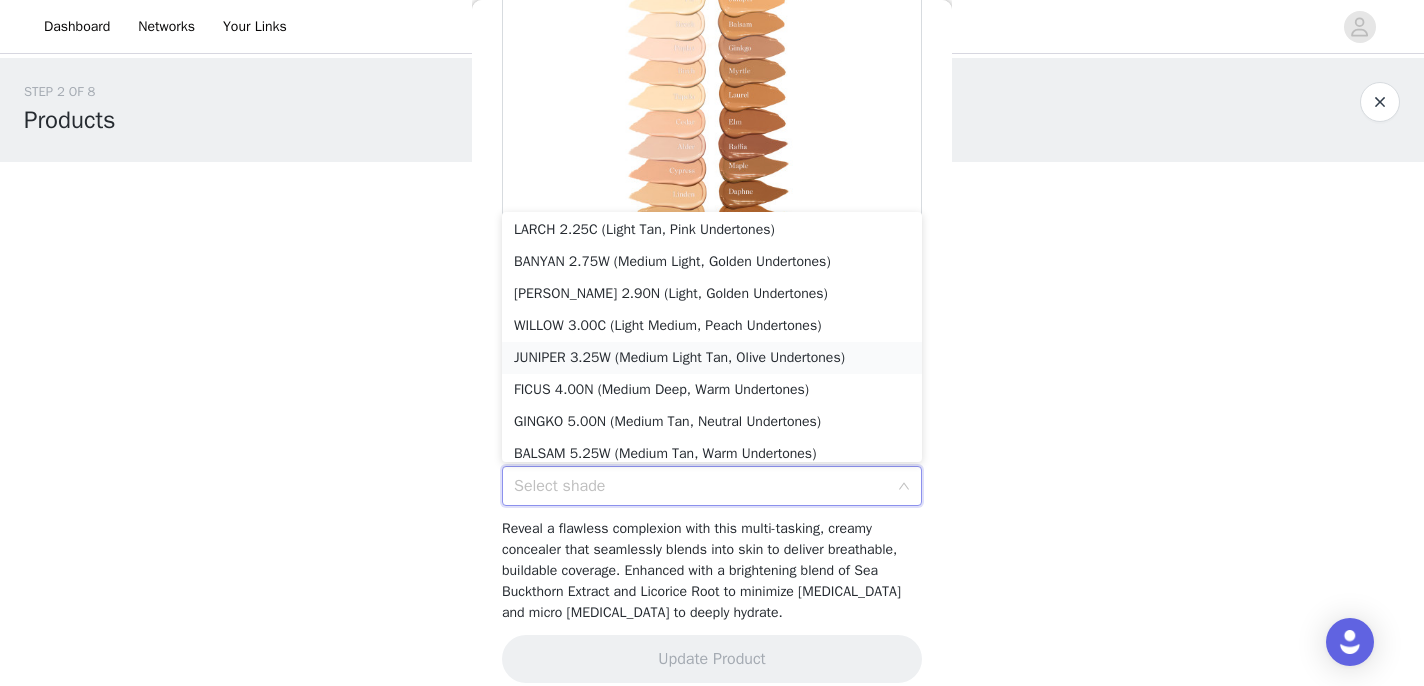 scroll, scrollTop: 346, scrollLeft: 0, axis: vertical 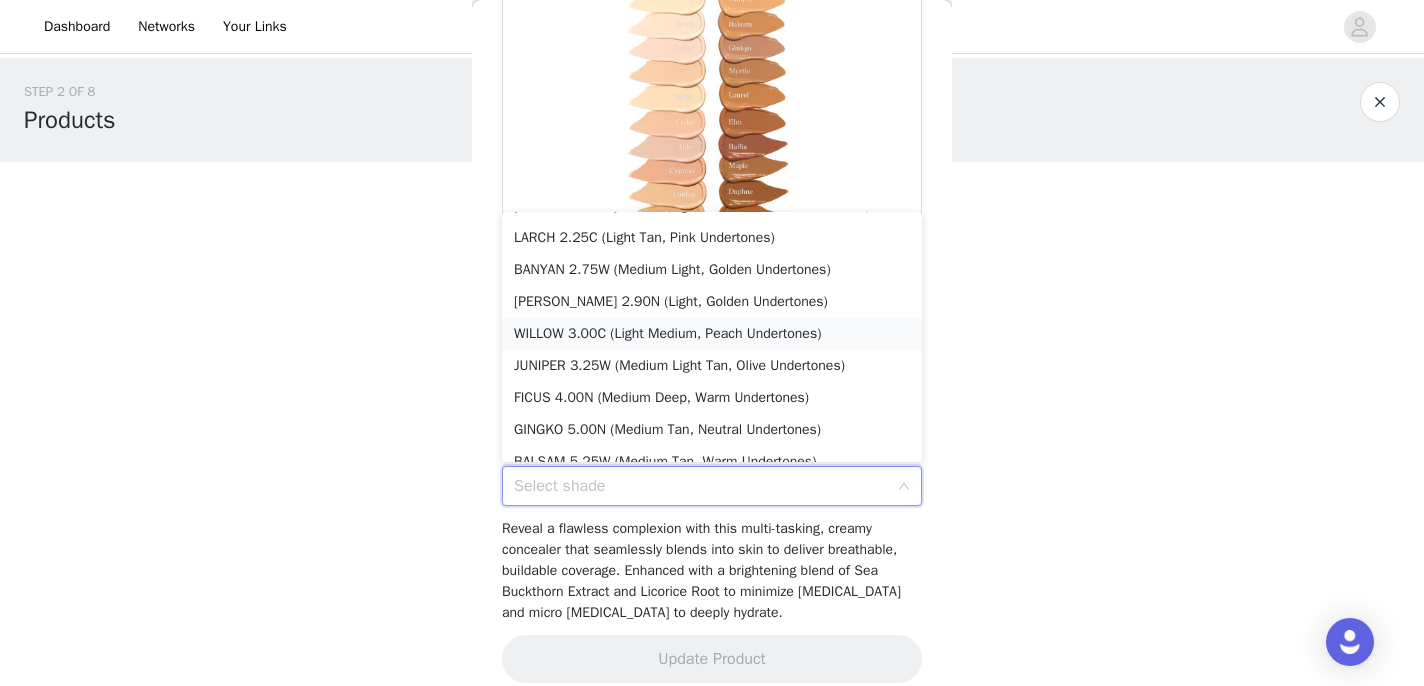 click on "WILLOW 3.00C (Light Medium, Peach Undertones)" at bounding box center [712, 334] 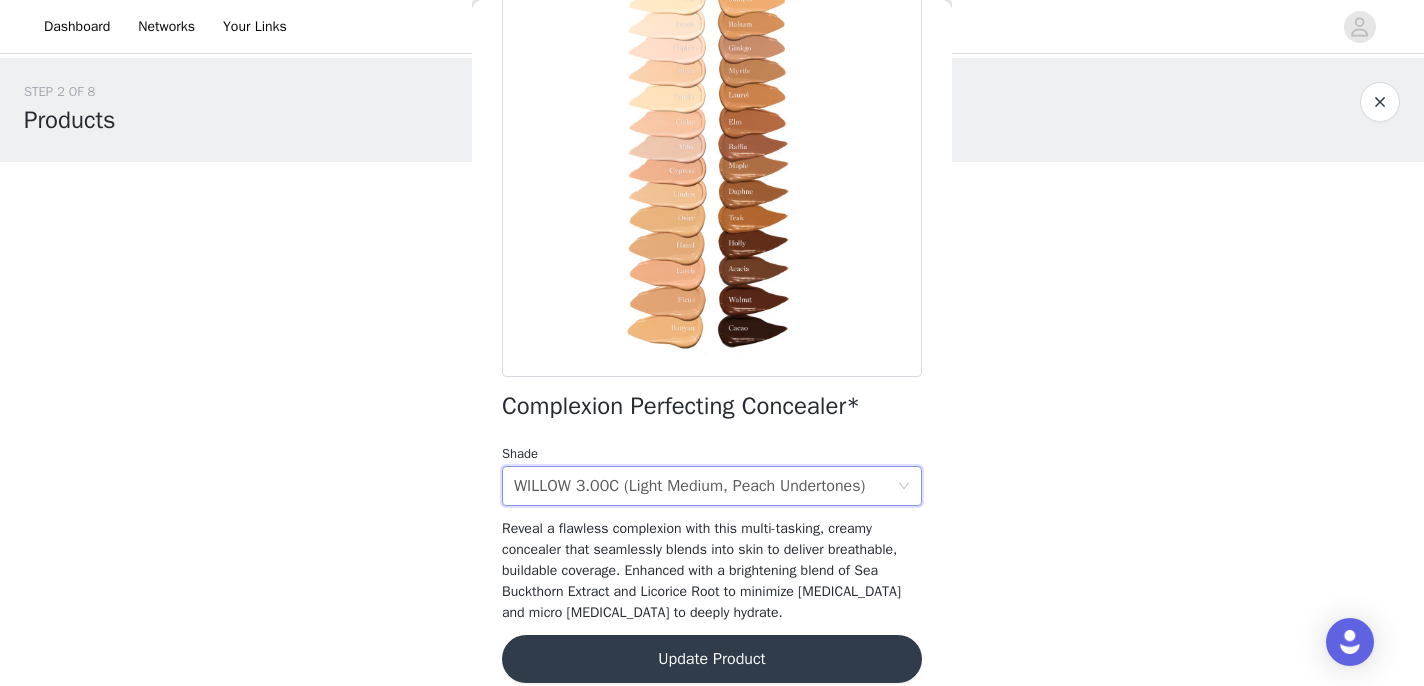 scroll, scrollTop: 193, scrollLeft: 0, axis: vertical 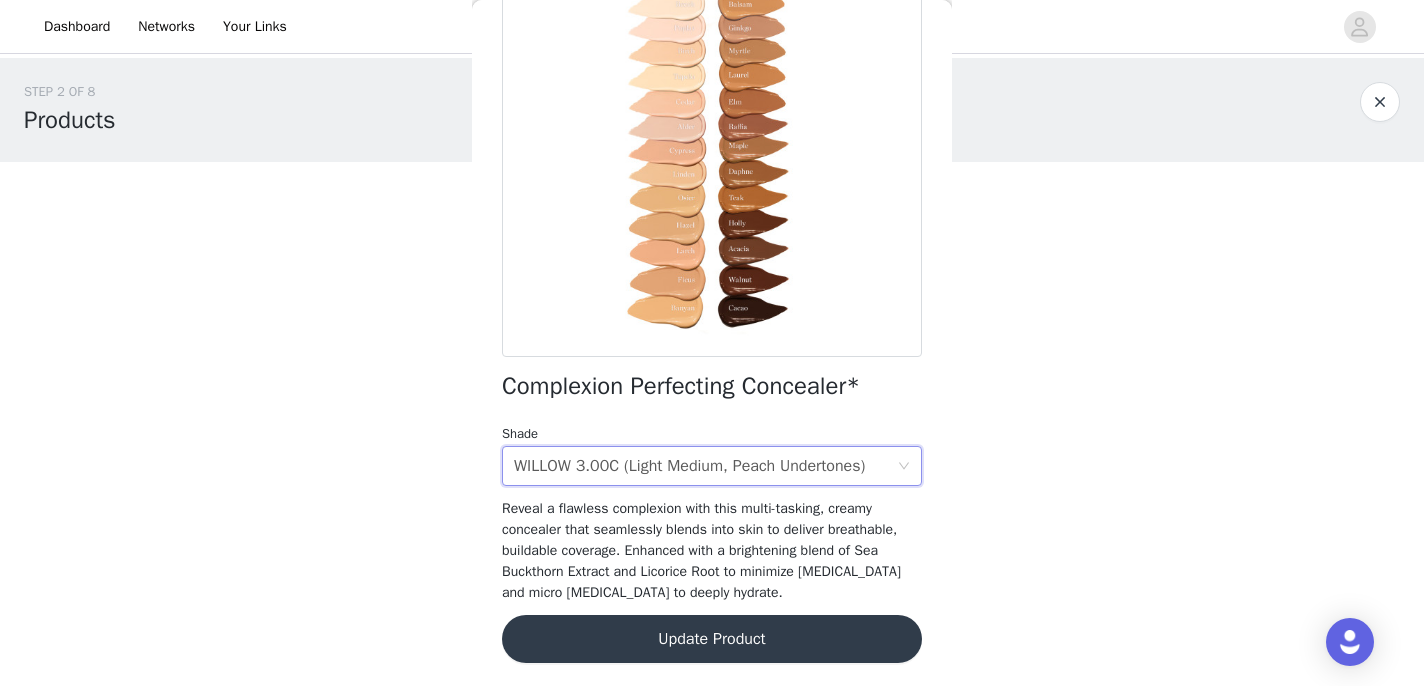 click on "Update Product" at bounding box center [712, 639] 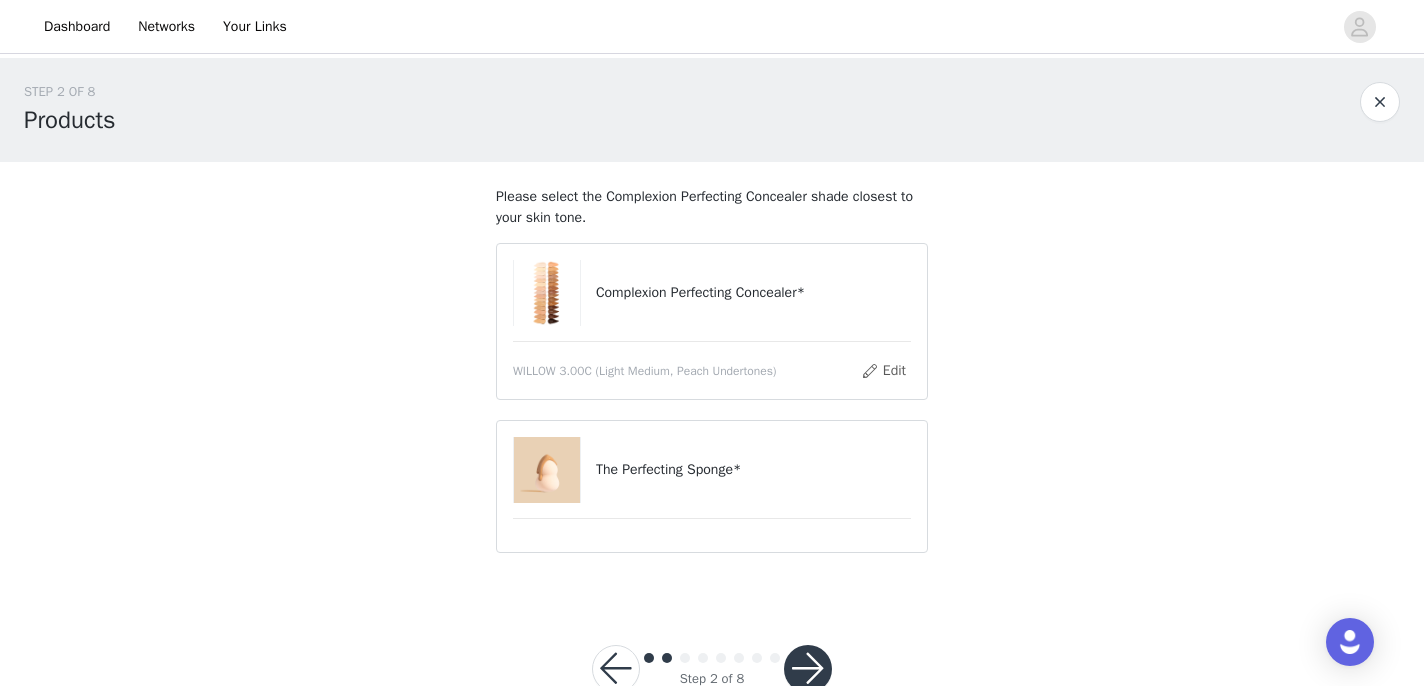 scroll, scrollTop: 54, scrollLeft: 0, axis: vertical 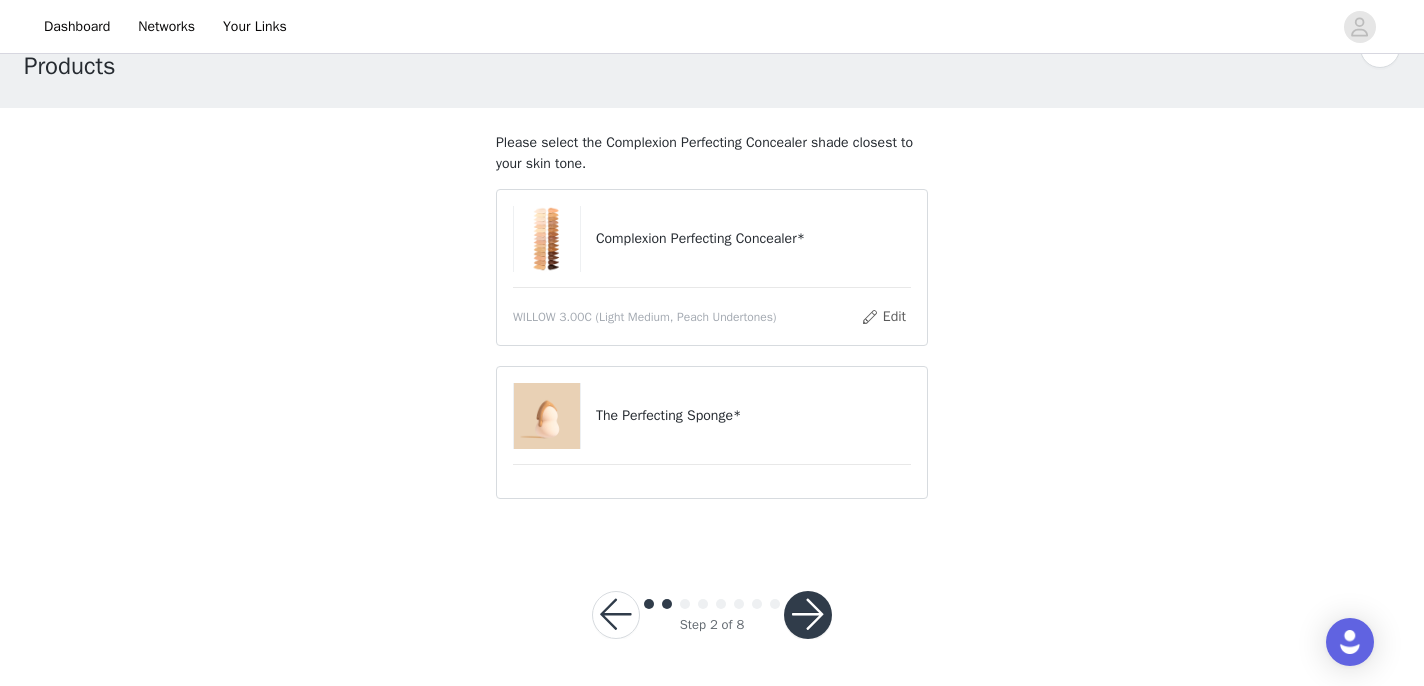 click at bounding box center (808, 615) 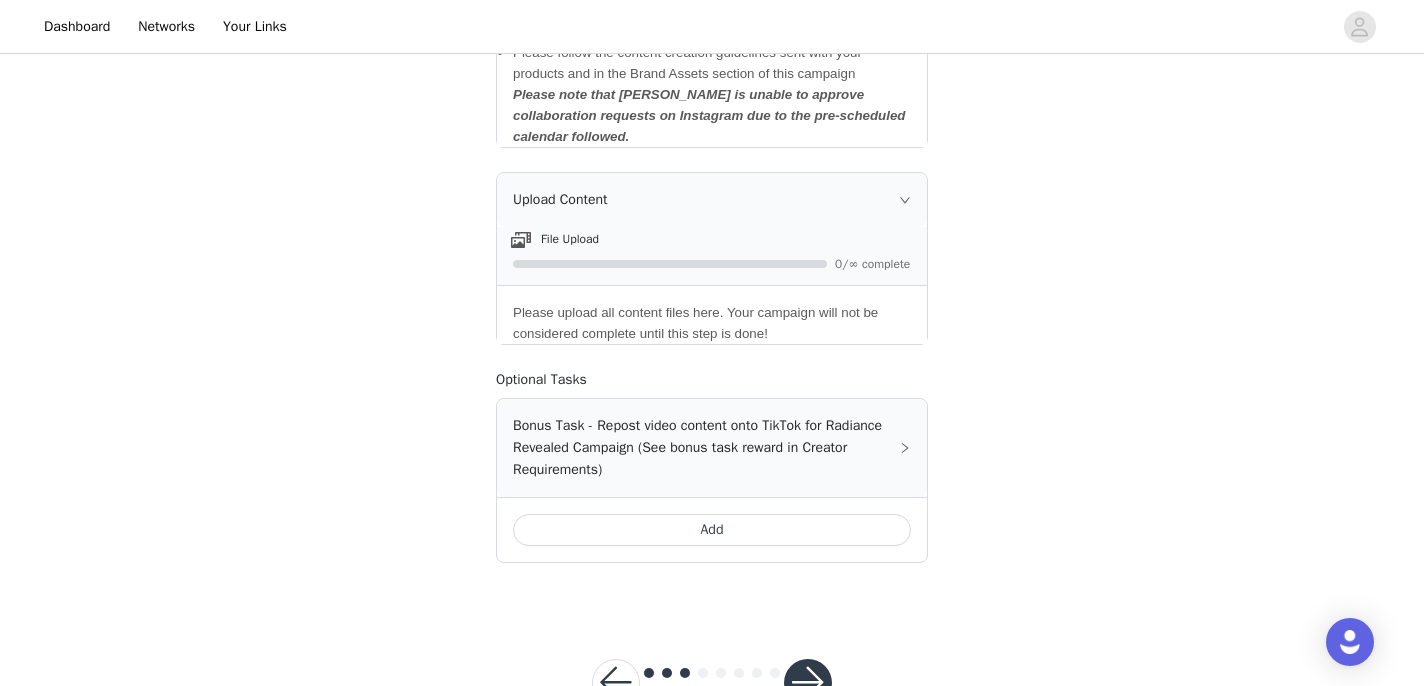 scroll, scrollTop: 1297, scrollLeft: 0, axis: vertical 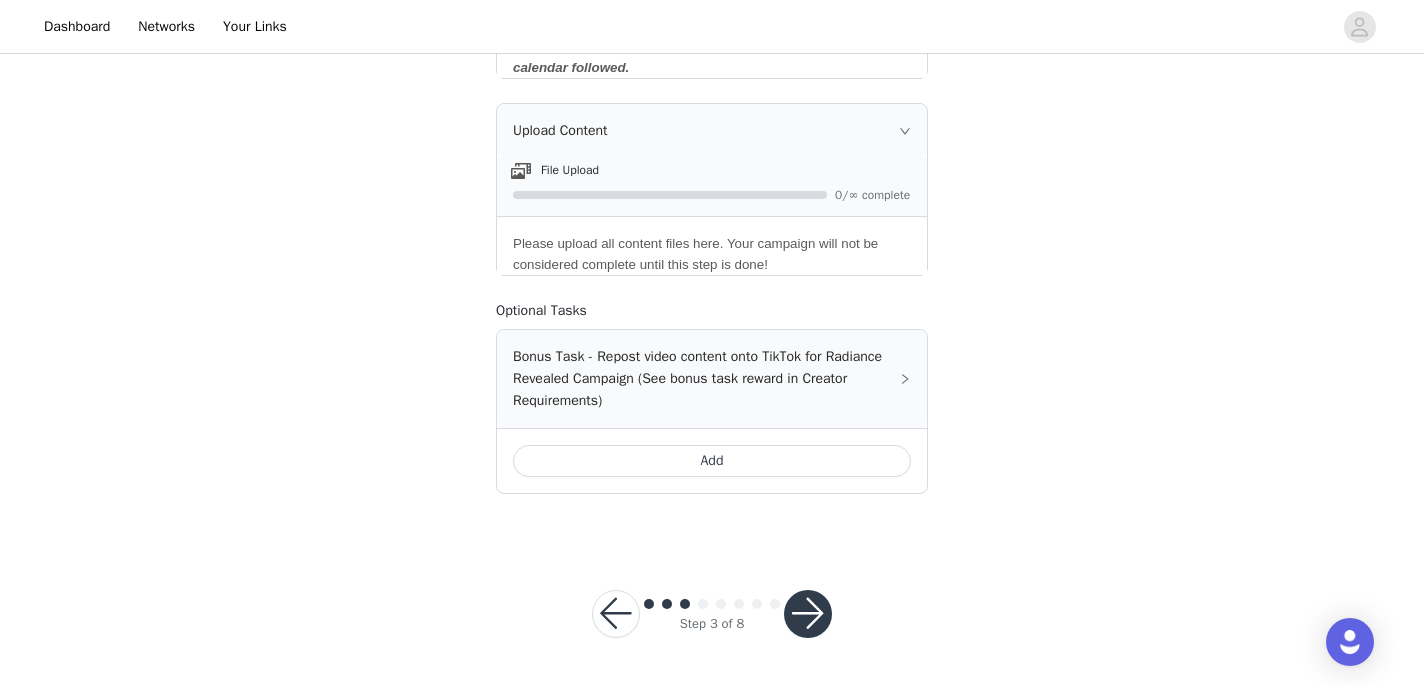 click on "Add" at bounding box center (712, 461) 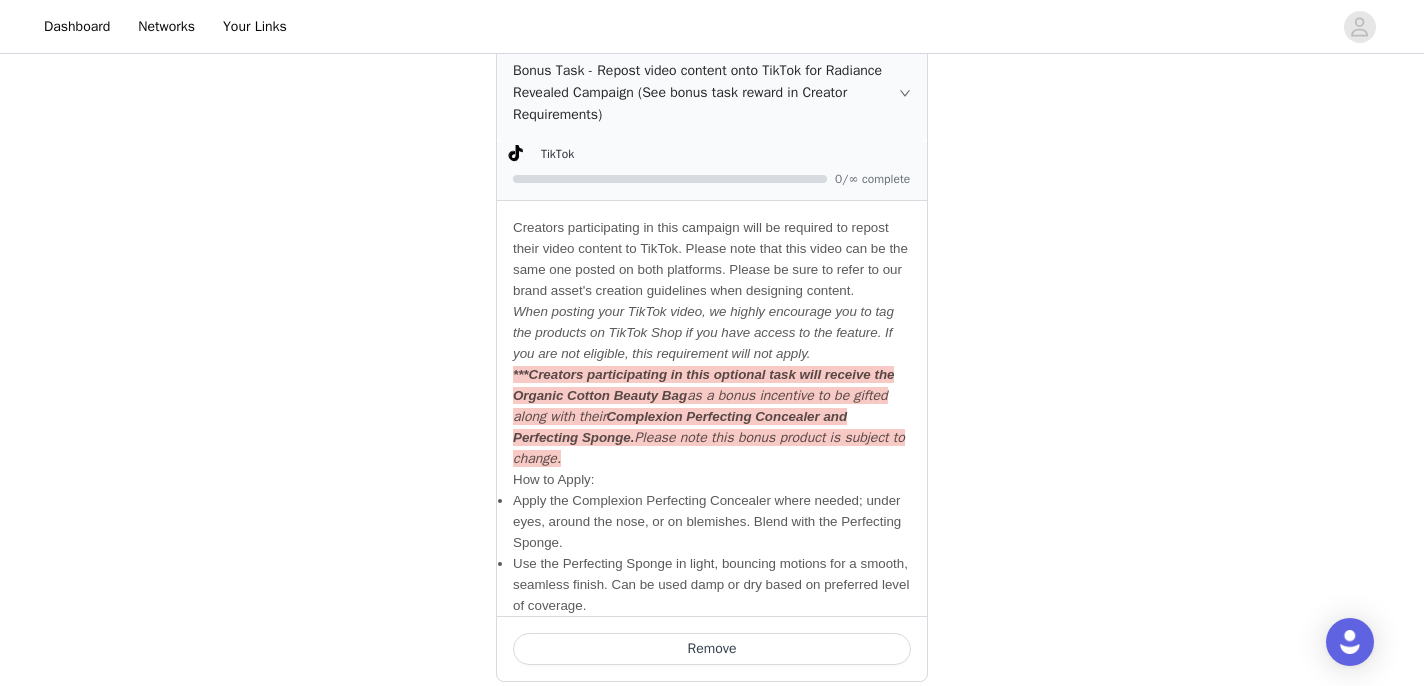 scroll, scrollTop: 1742, scrollLeft: 0, axis: vertical 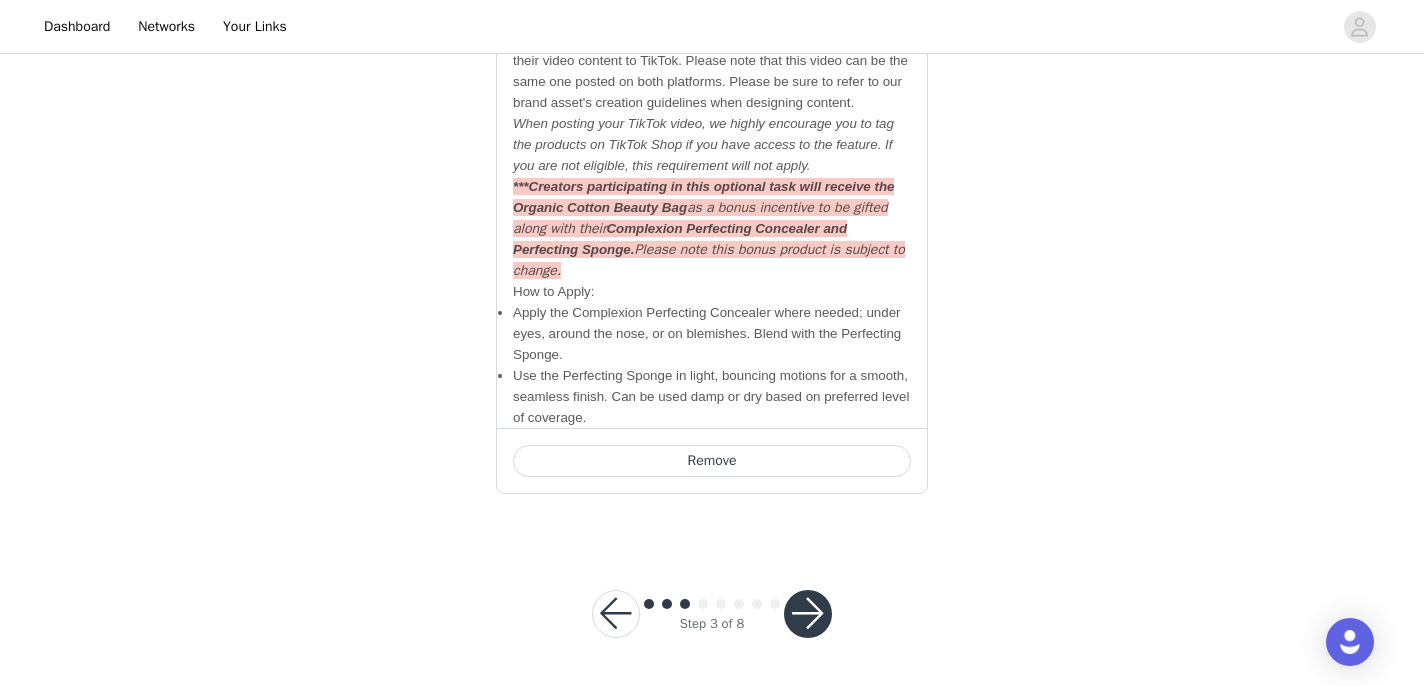 click at bounding box center [808, 614] 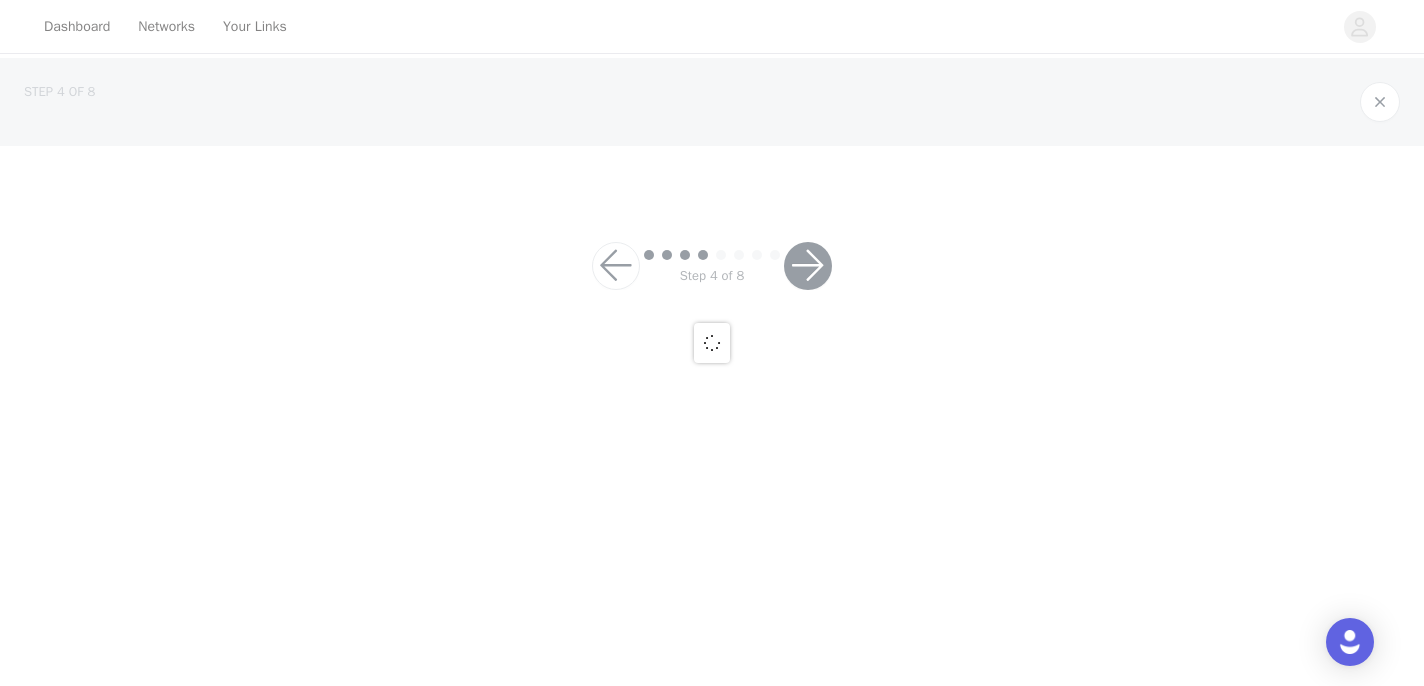 scroll, scrollTop: 0, scrollLeft: 0, axis: both 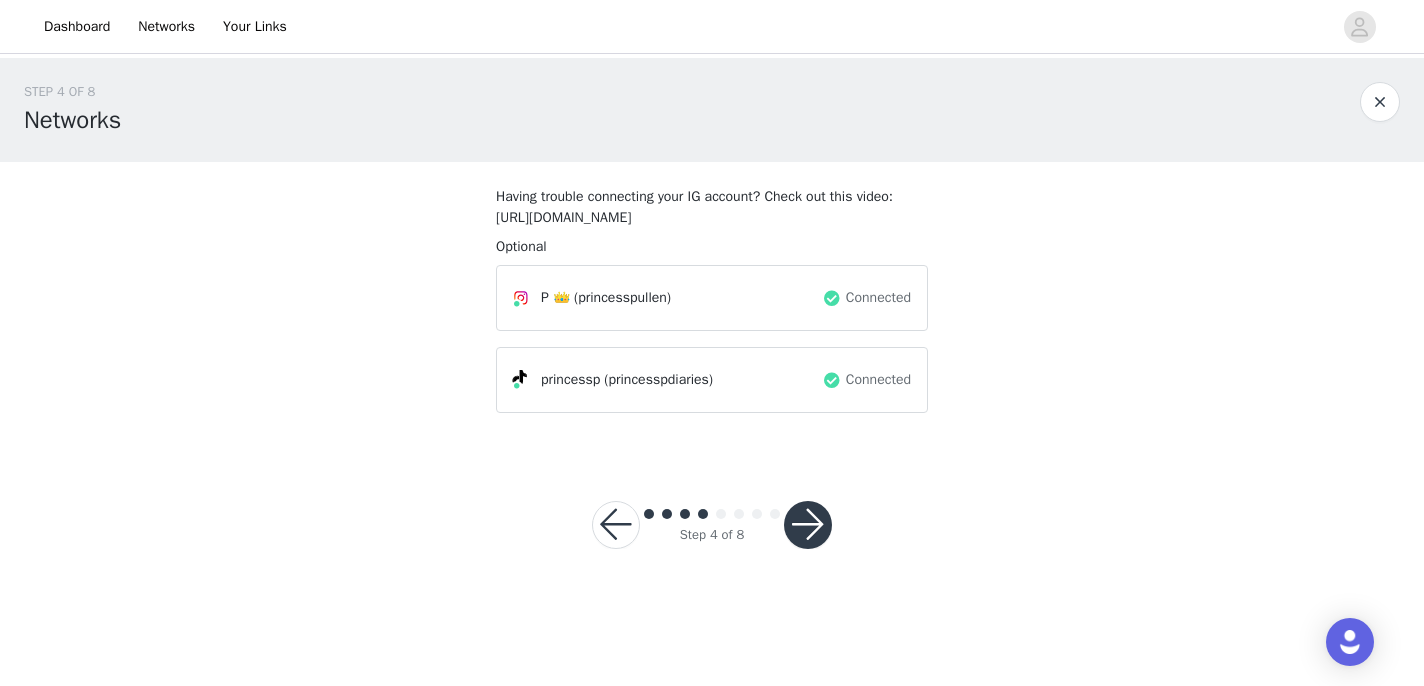 click at bounding box center (808, 525) 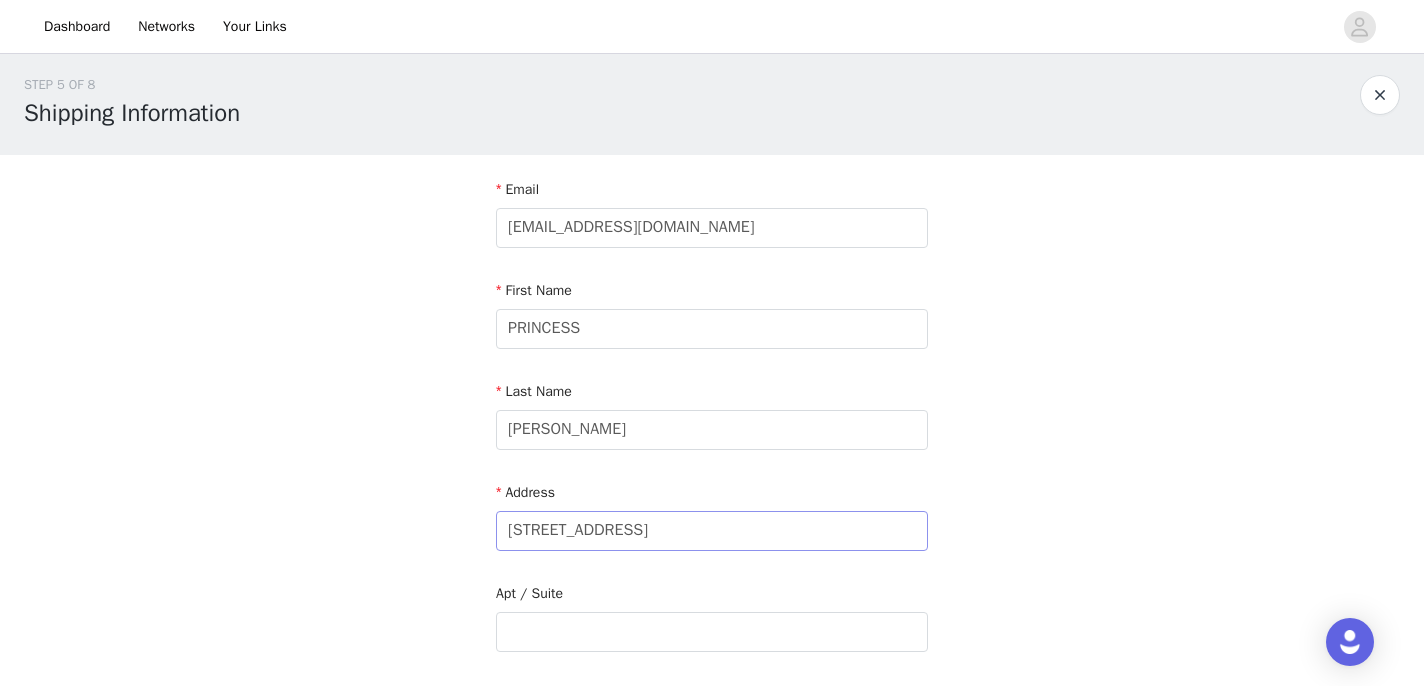 scroll, scrollTop: 10, scrollLeft: 0, axis: vertical 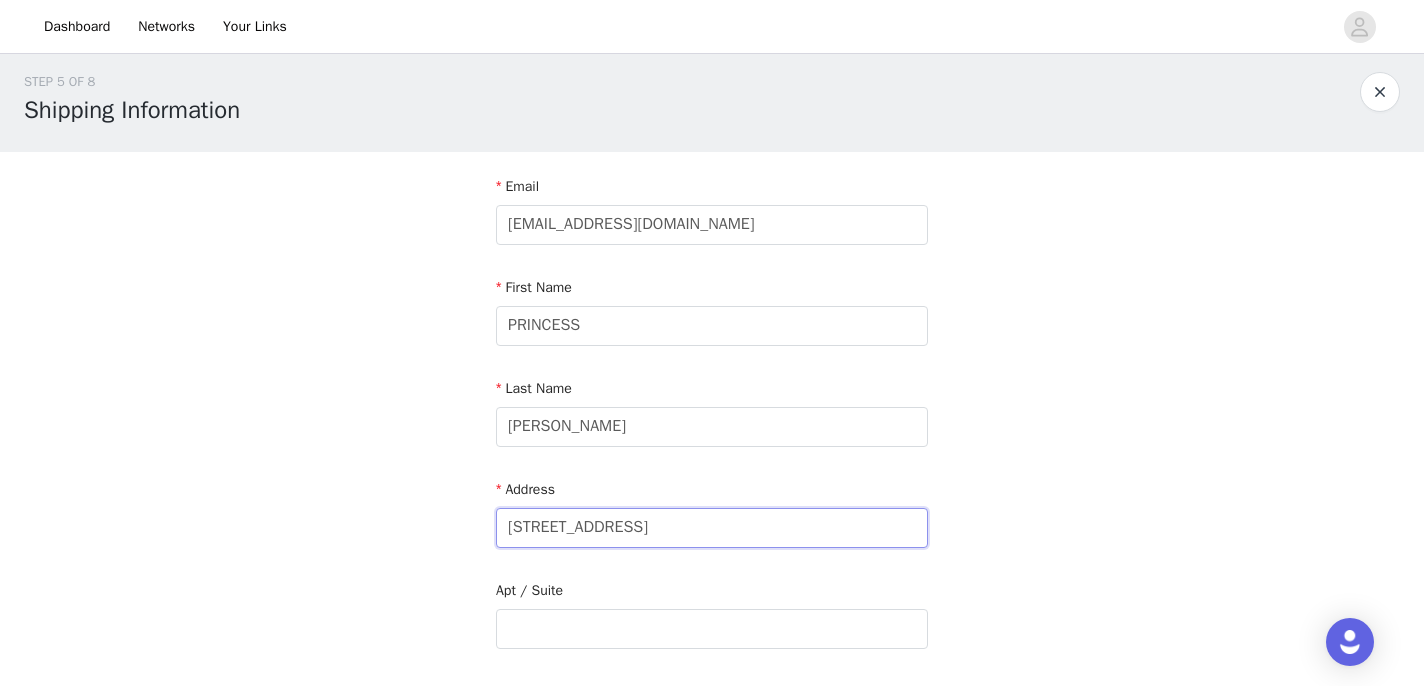 click on "[STREET_ADDRESS]" at bounding box center [712, 528] 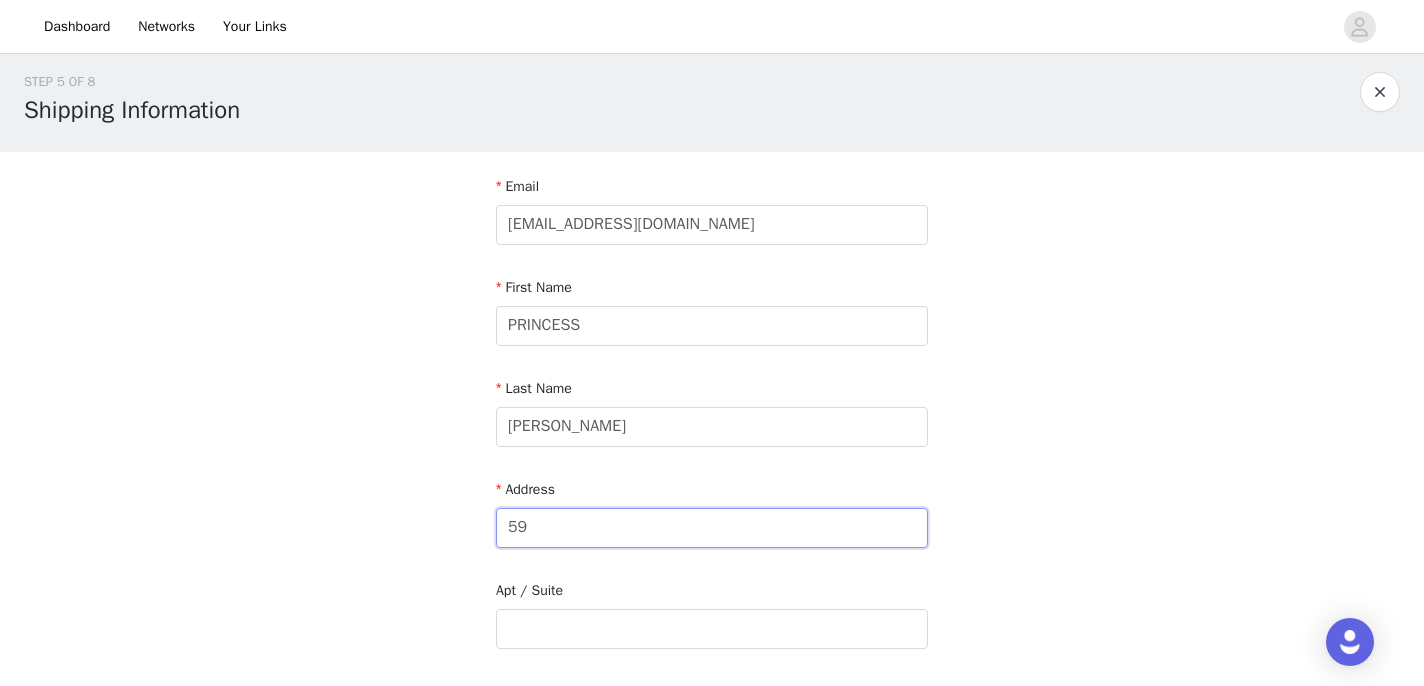 type on "[STREET_ADDRESS]" 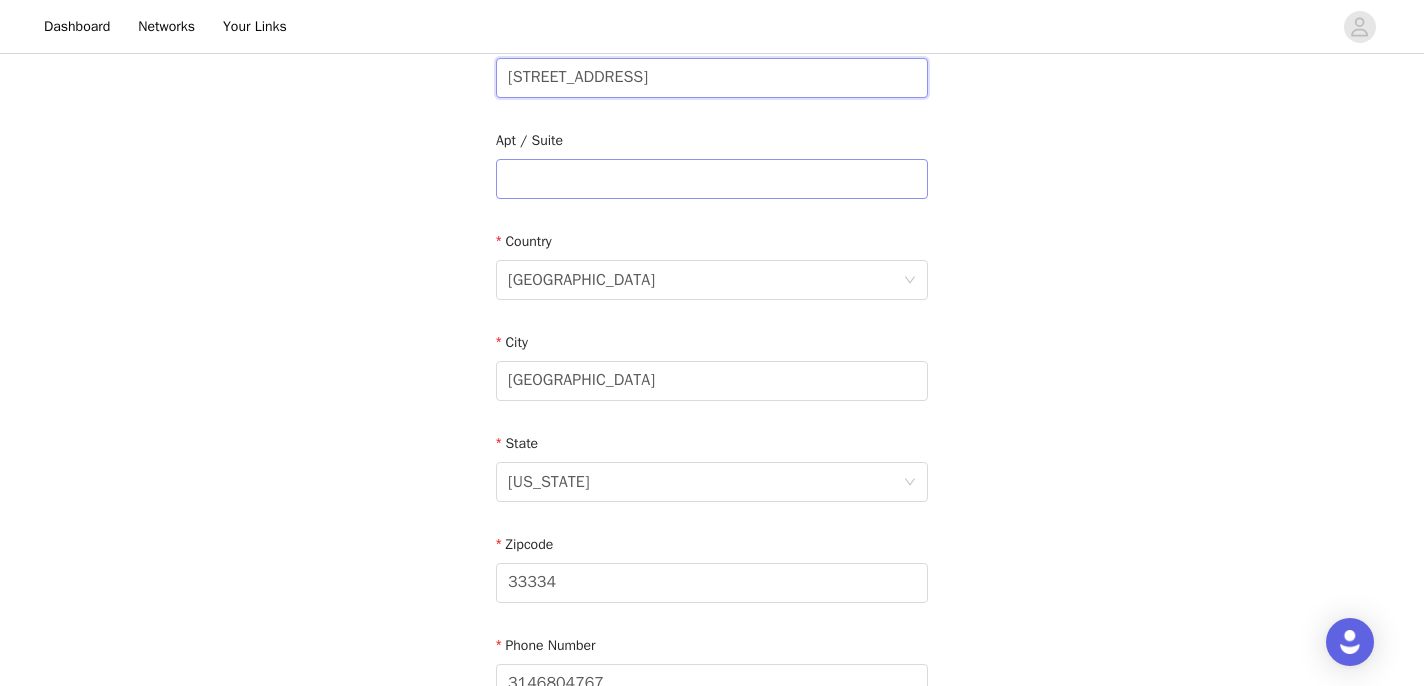 scroll, scrollTop: 539, scrollLeft: 0, axis: vertical 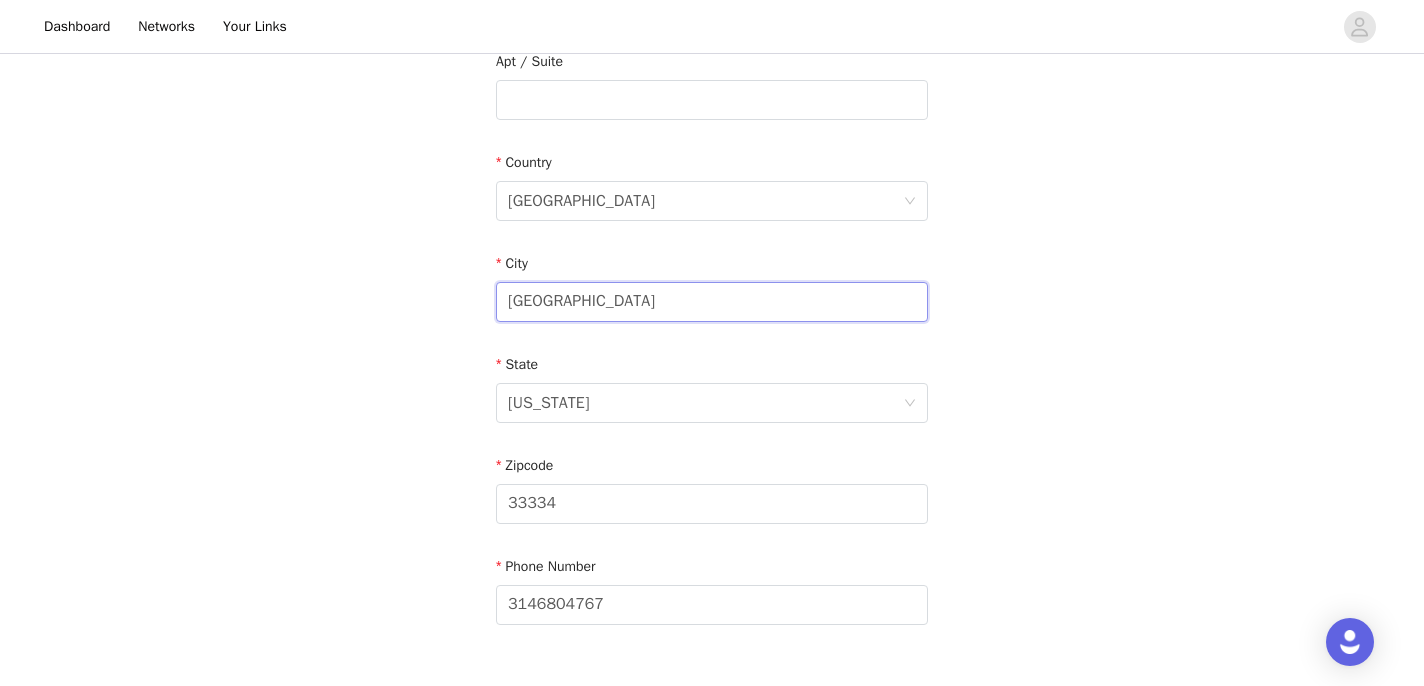 click on "[GEOGRAPHIC_DATA]" at bounding box center [712, 302] 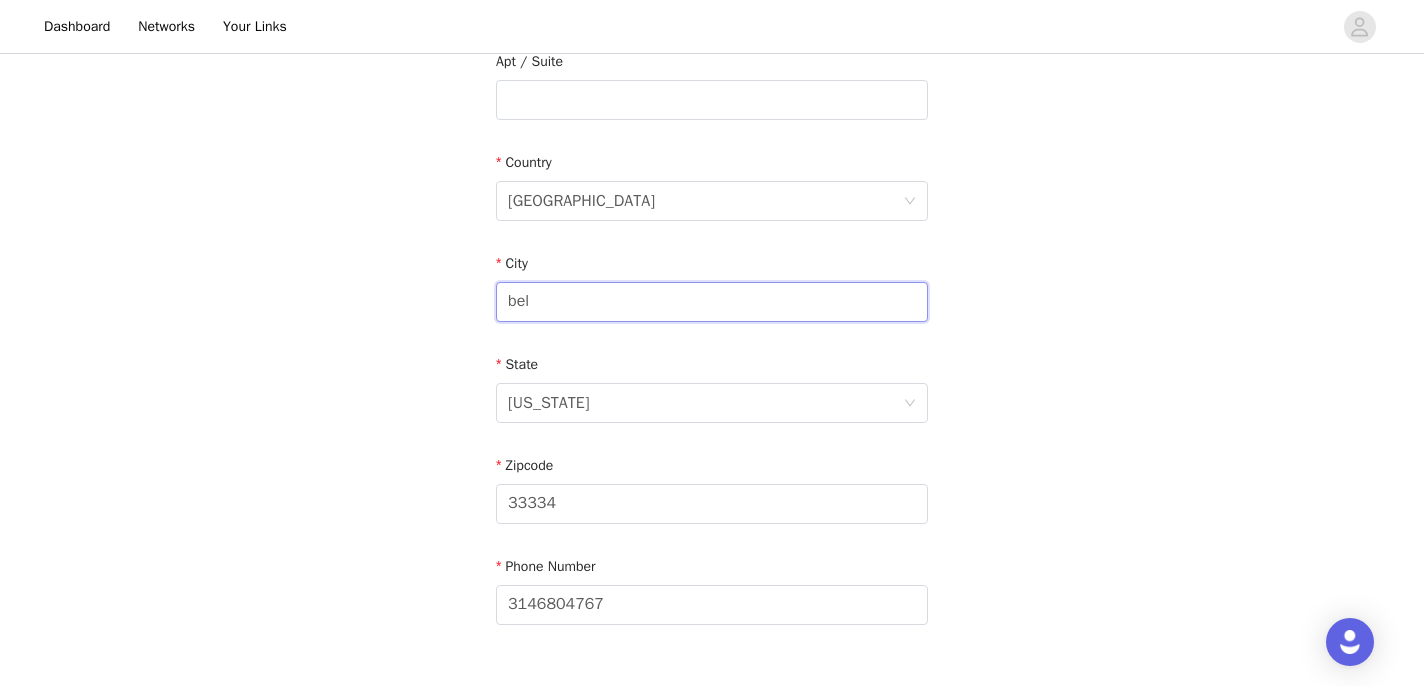 type on "[PERSON_NAME]" 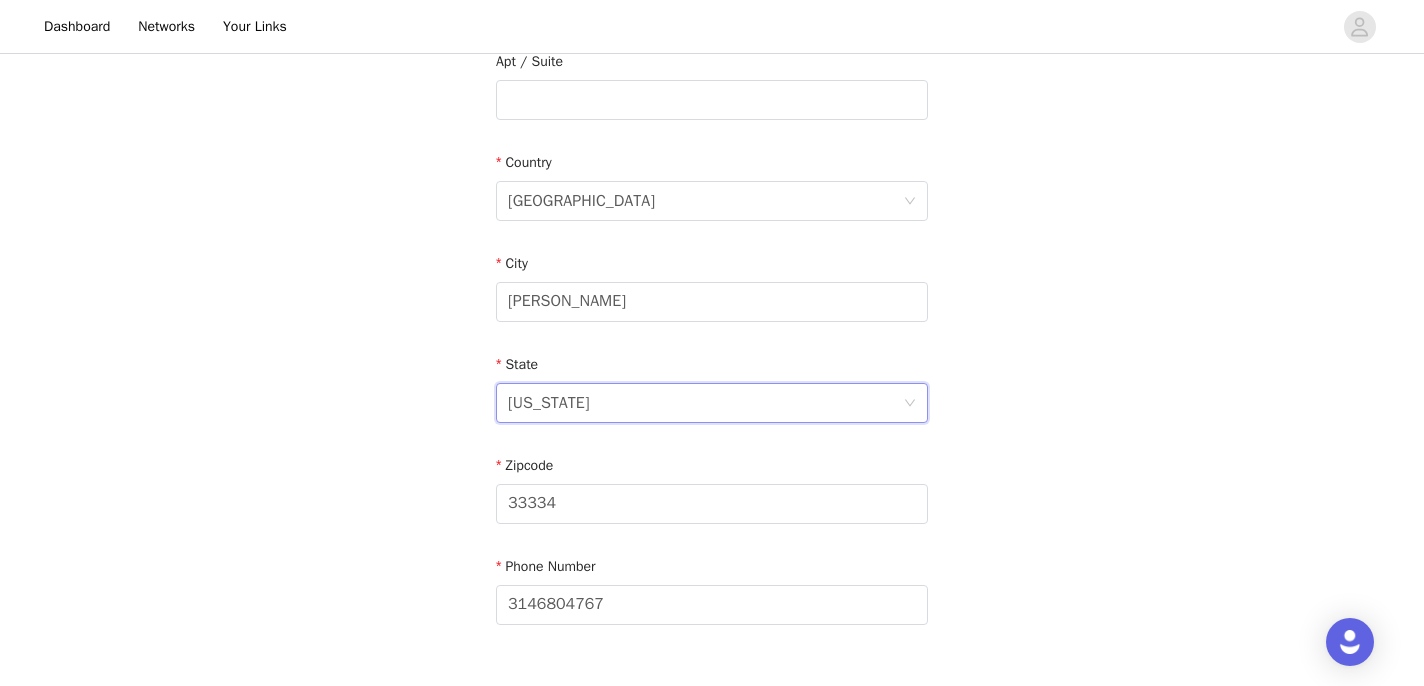 click on "[US_STATE]" at bounding box center [705, 403] 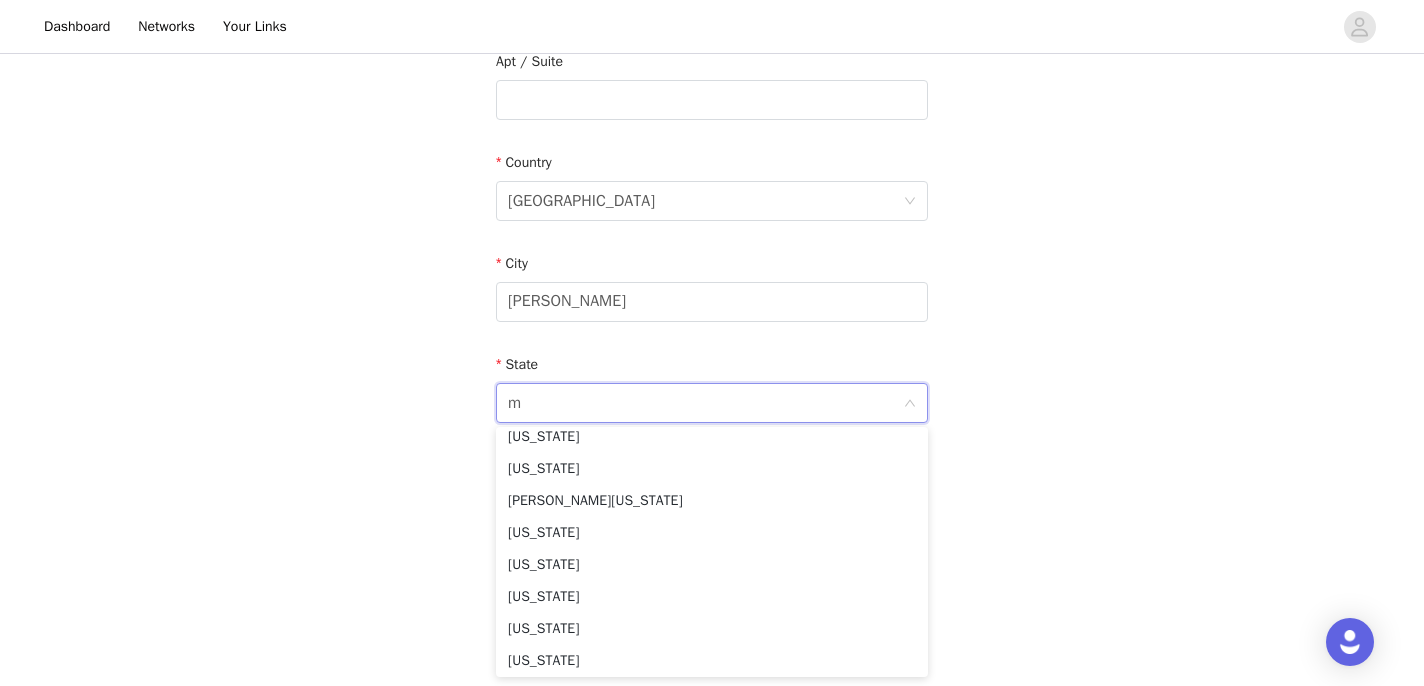 scroll, scrollTop: 4, scrollLeft: 0, axis: vertical 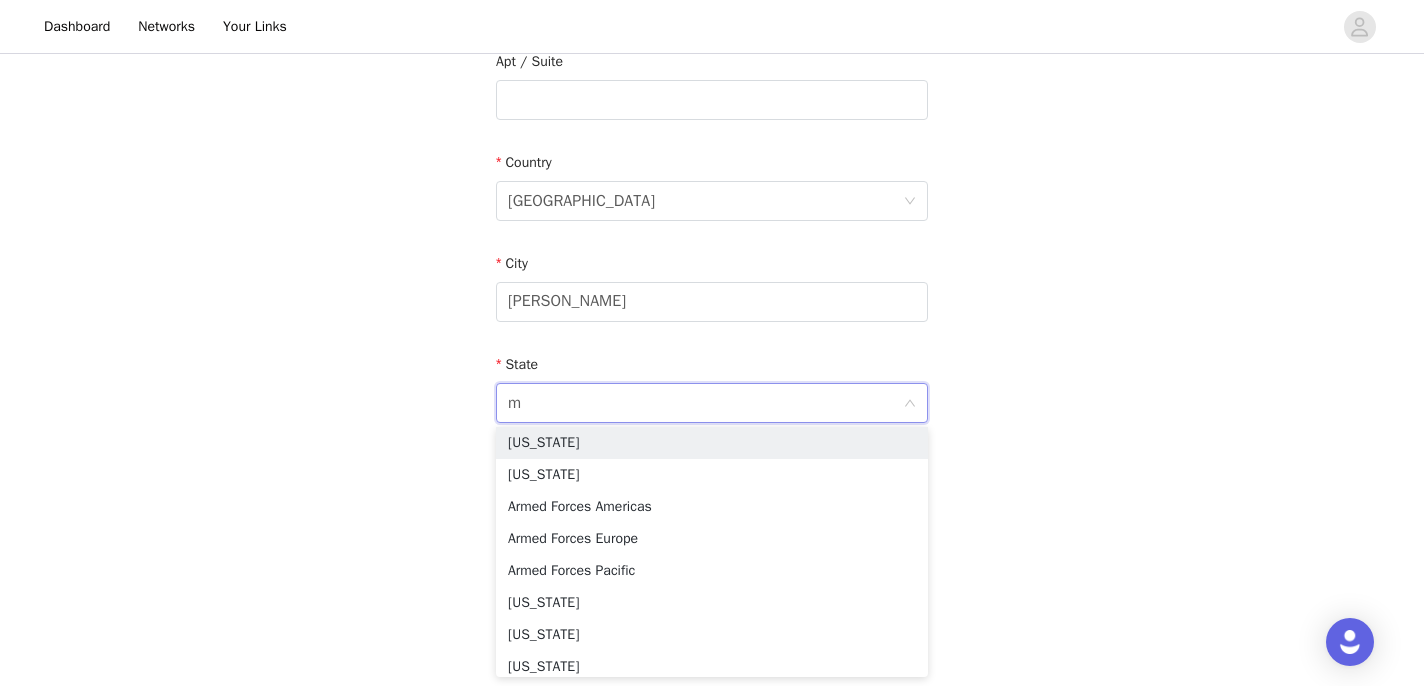 type on "mi" 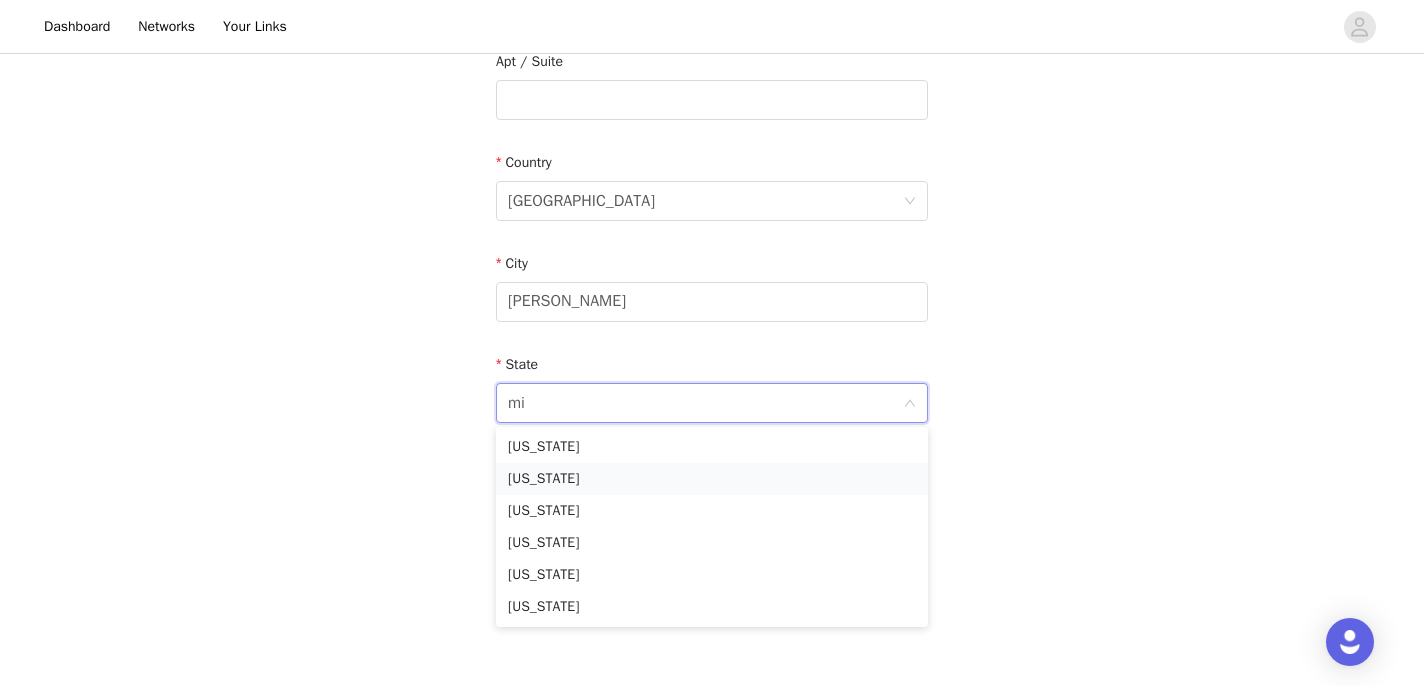 click on "[US_STATE]" at bounding box center (712, 479) 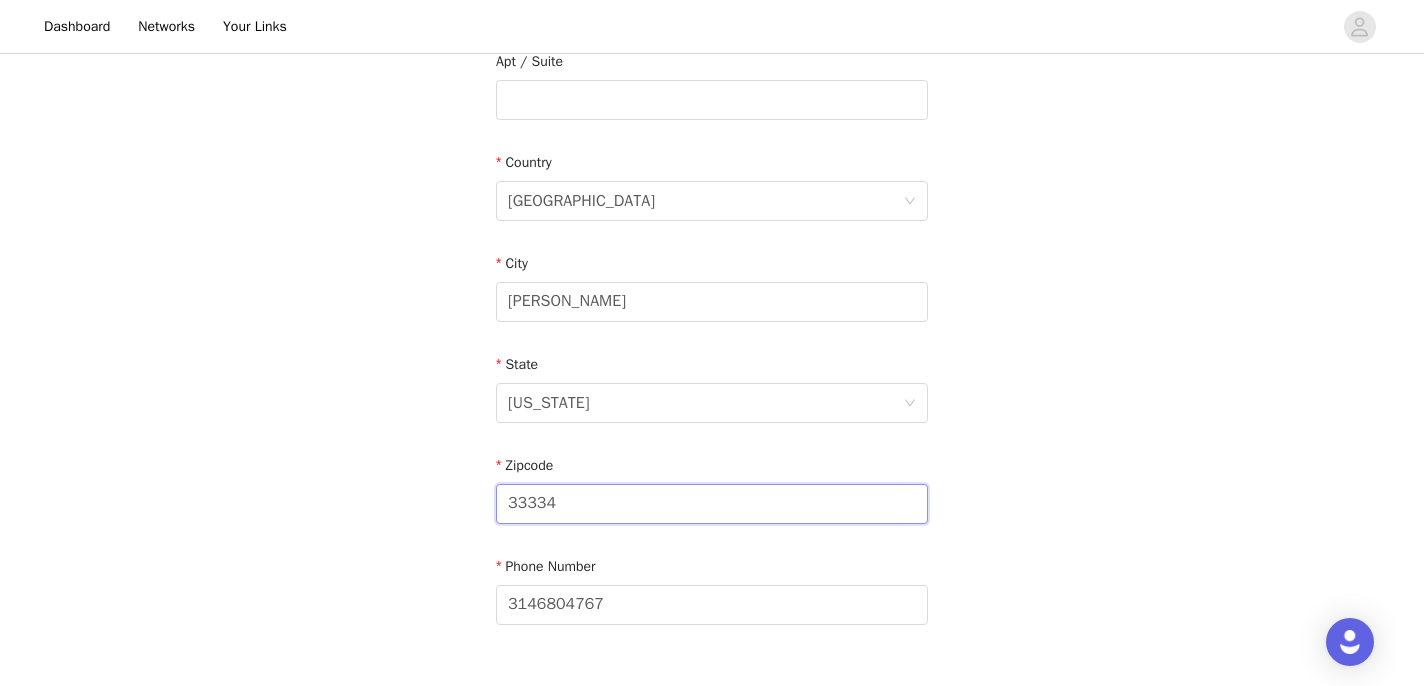 drag, startPoint x: 568, startPoint y: 513, endPoint x: 444, endPoint y: 513, distance: 124 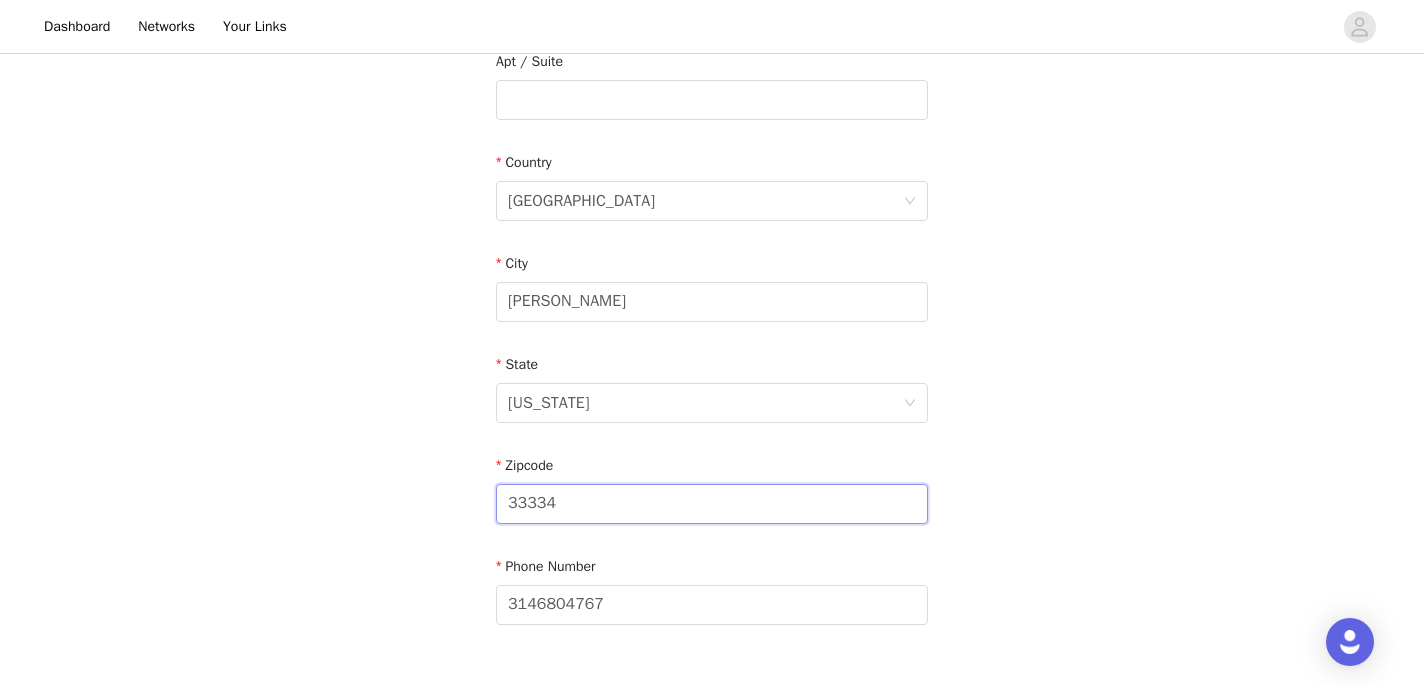 click on "33334" at bounding box center (712, 504) 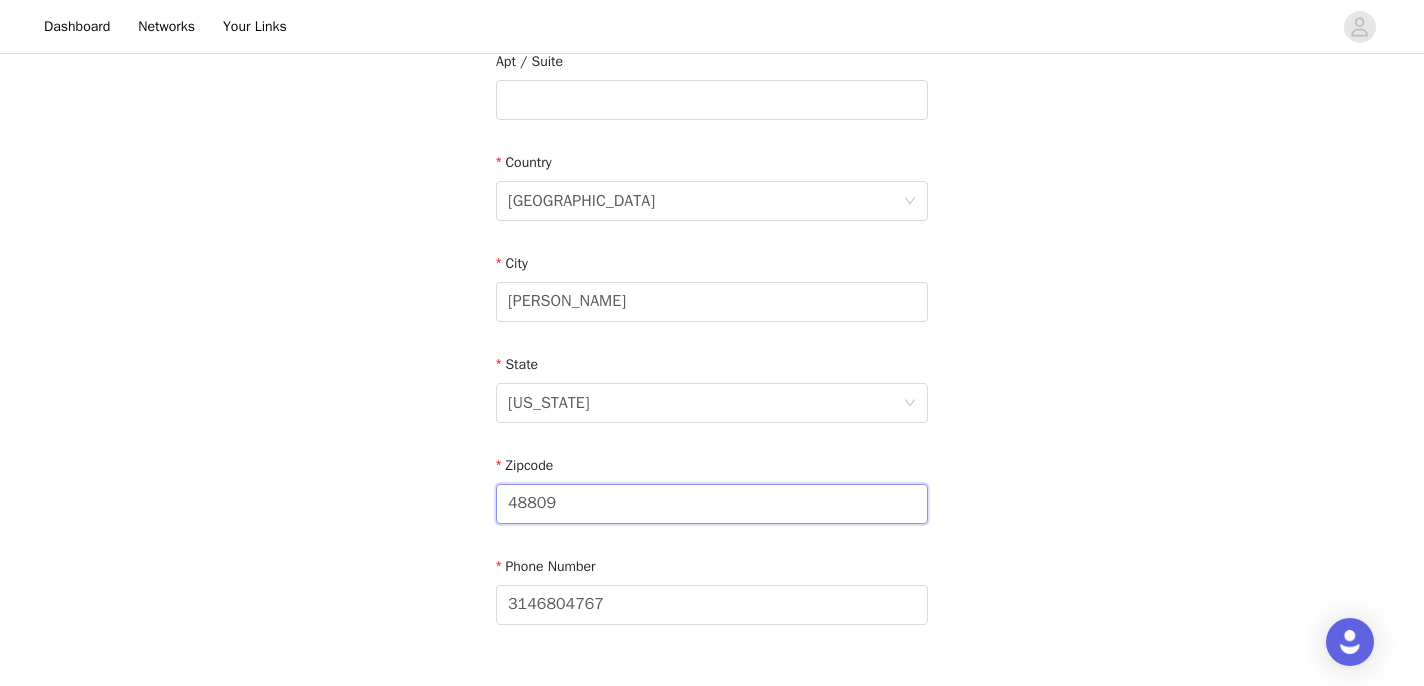 type on "48809" 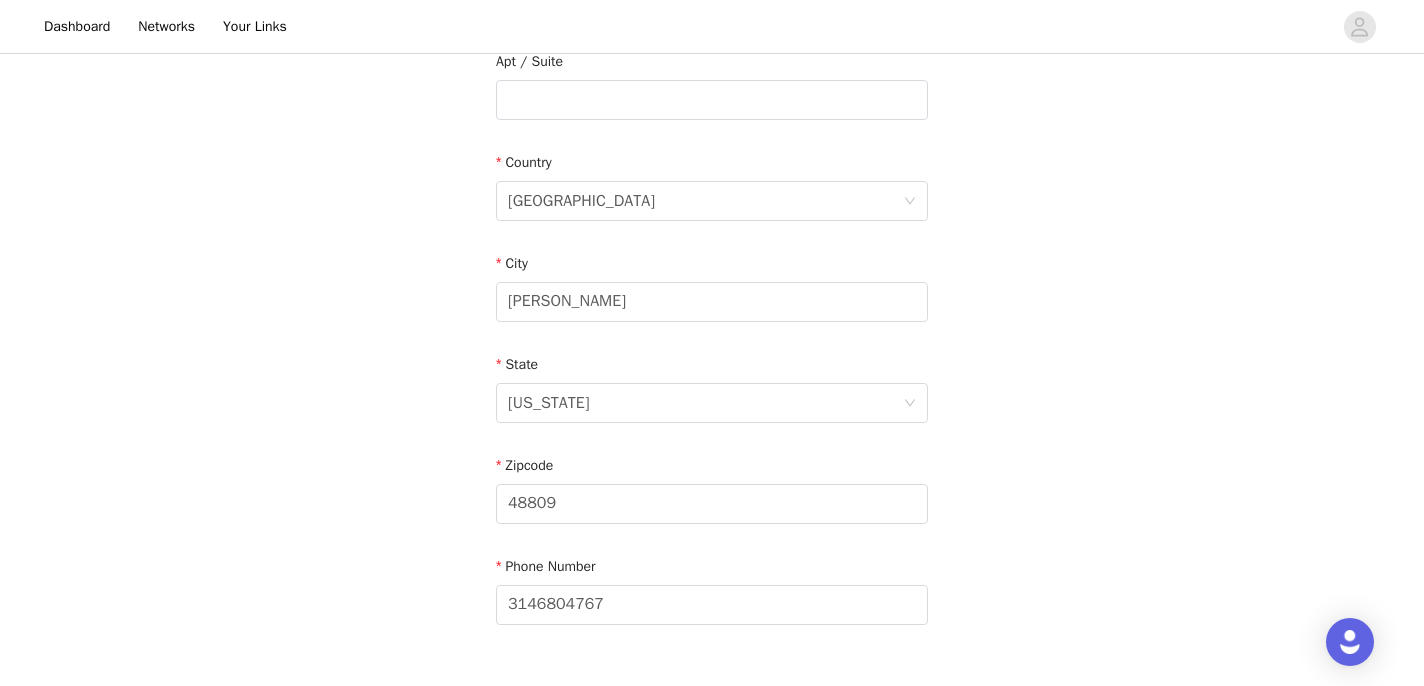click on "STEP 5 OF 8
Shipping Information
Email [EMAIL_ADDRESS][DOMAIN_NAME]   First Name PRINCESS   Last Name [PERSON_NAME]   Address [STREET_ADDRESS][US_STATE]   Phone Number [PHONE_NUMBER]" at bounding box center [712, 100] 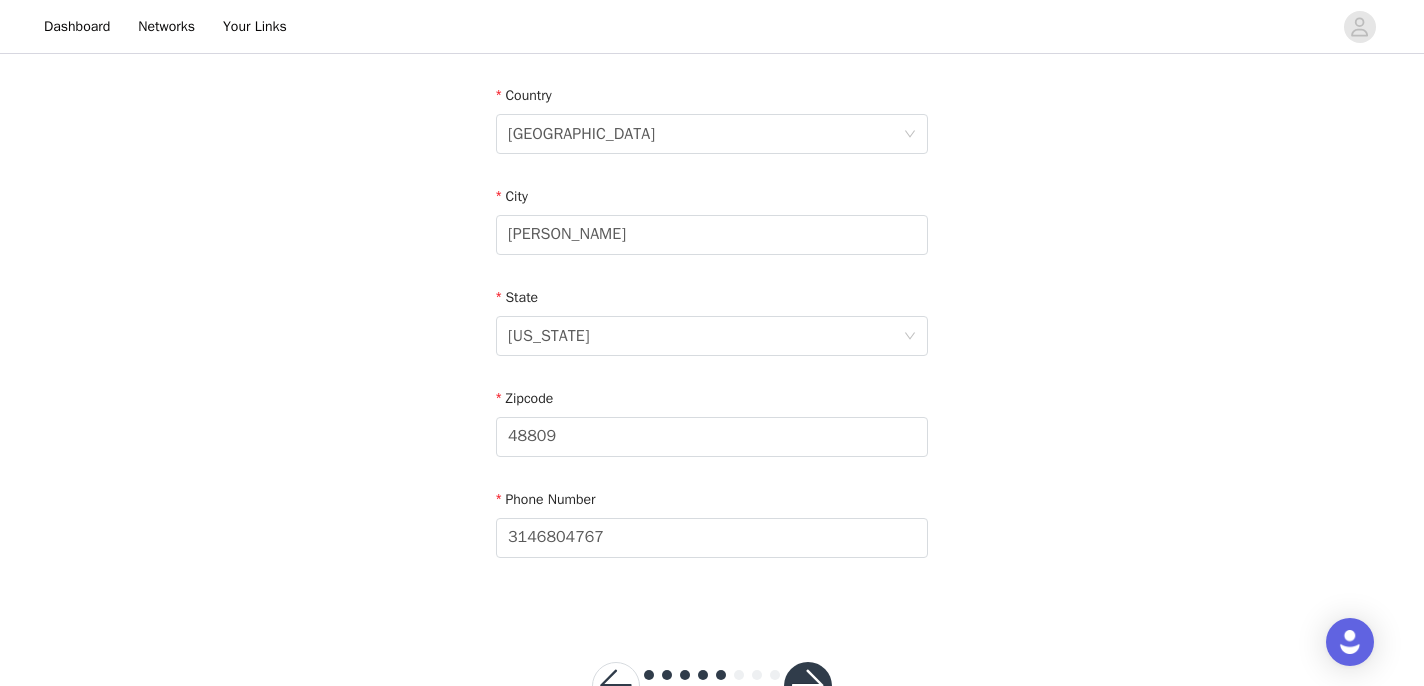 scroll, scrollTop: 677, scrollLeft: 0, axis: vertical 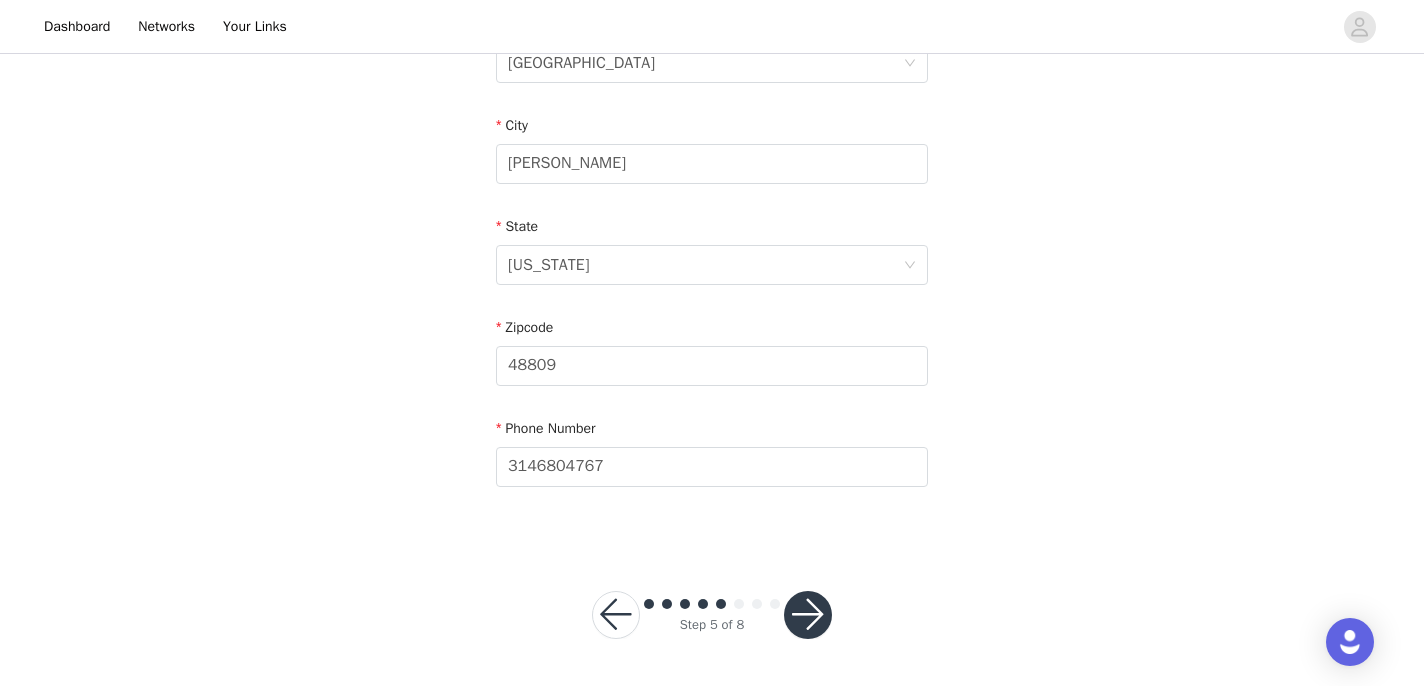 click at bounding box center (808, 615) 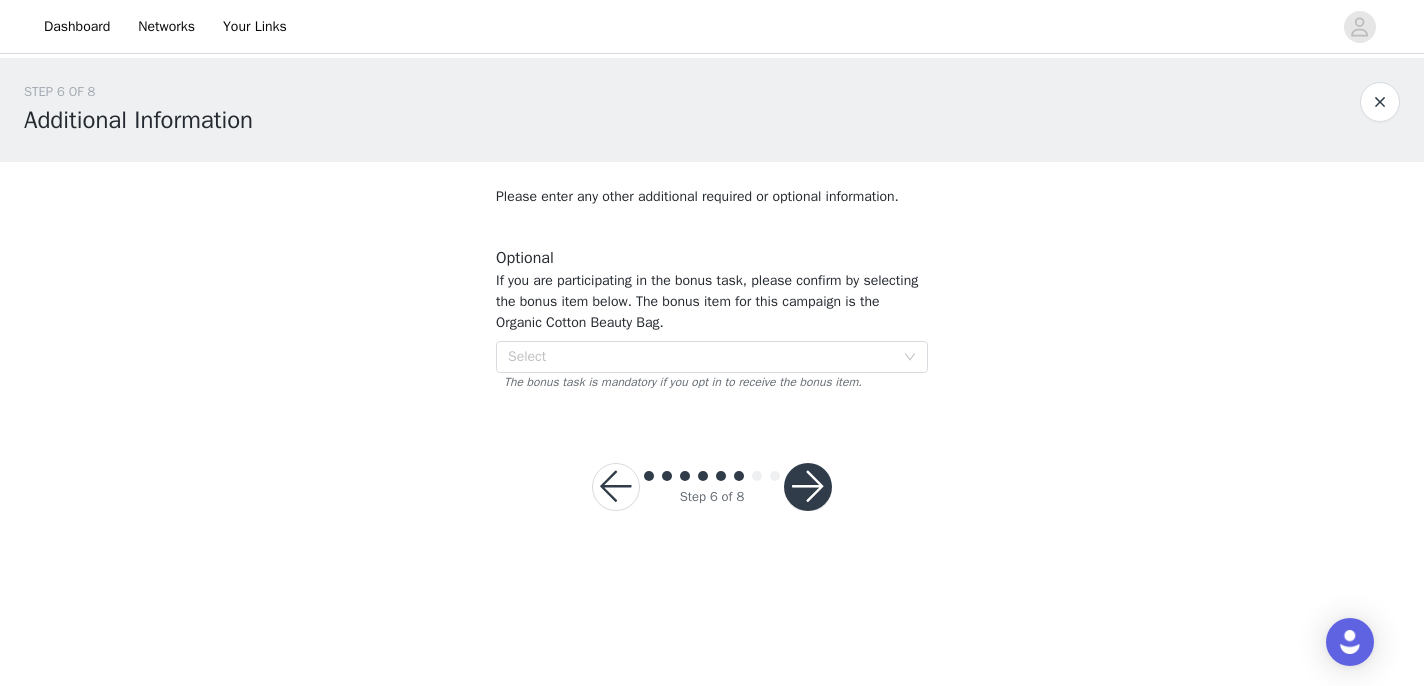 scroll, scrollTop: 0, scrollLeft: 0, axis: both 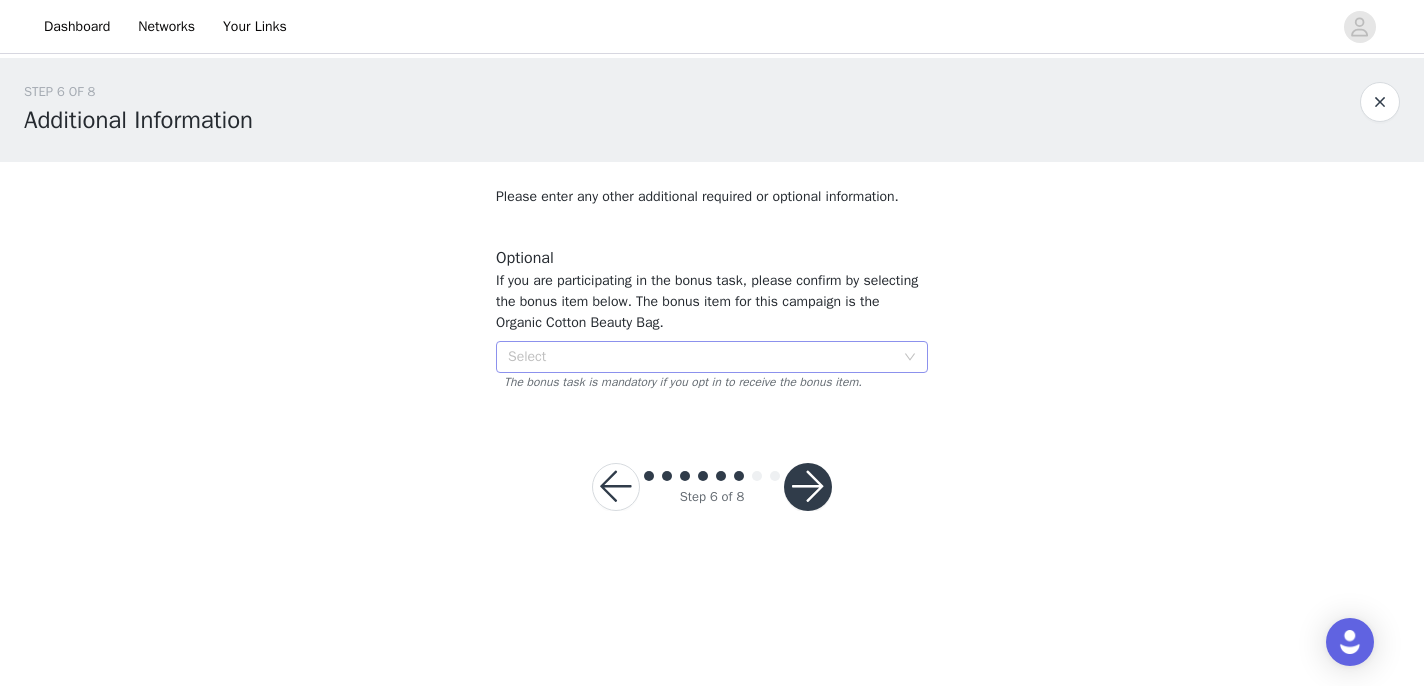 click on "Select" at bounding box center [701, 357] 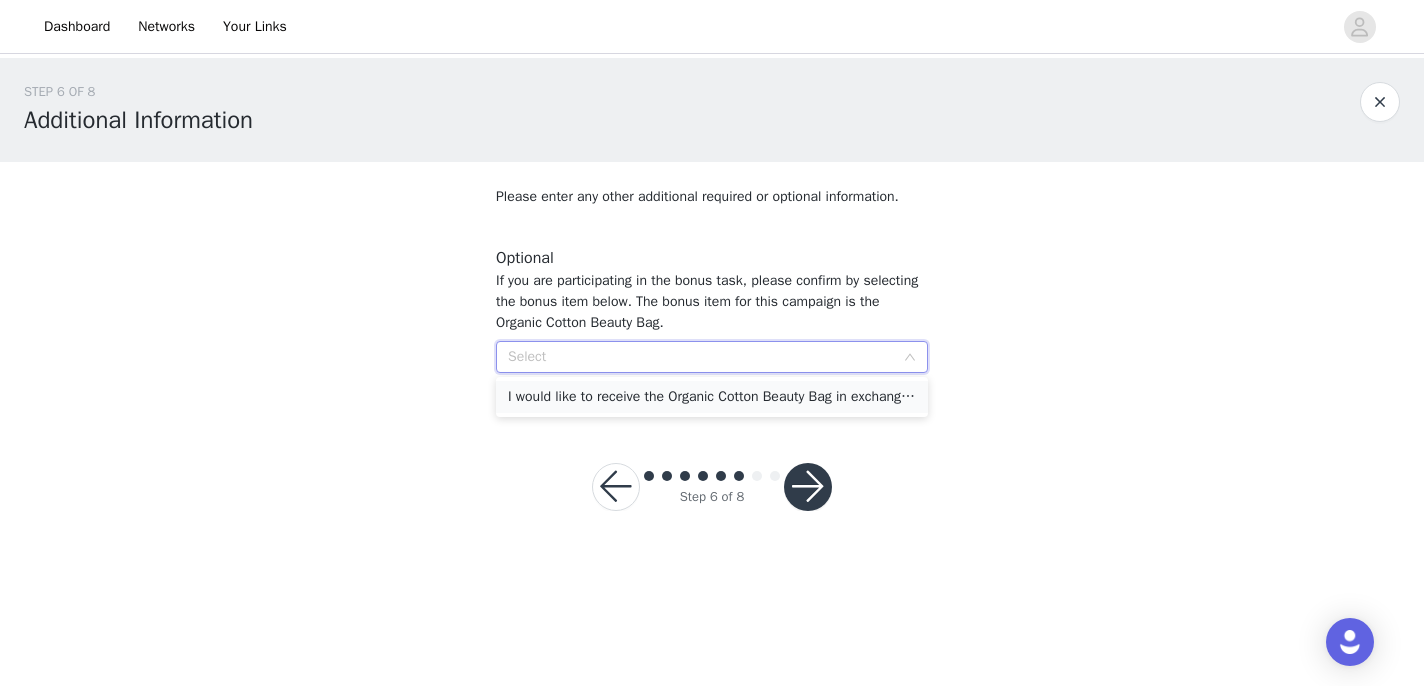 click on "I would like to receive the Organic Cotton Beauty Bag in exchange for participation in the bonus task." at bounding box center [712, 397] 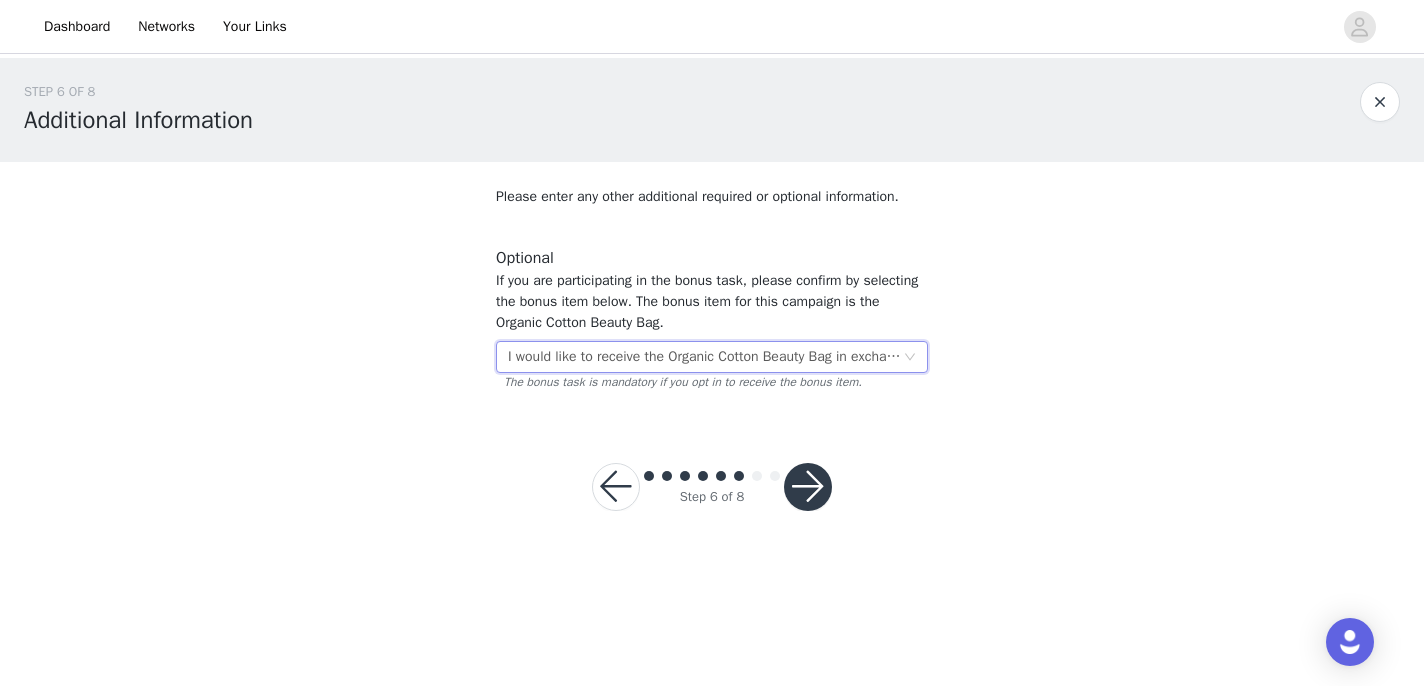 click at bounding box center [808, 487] 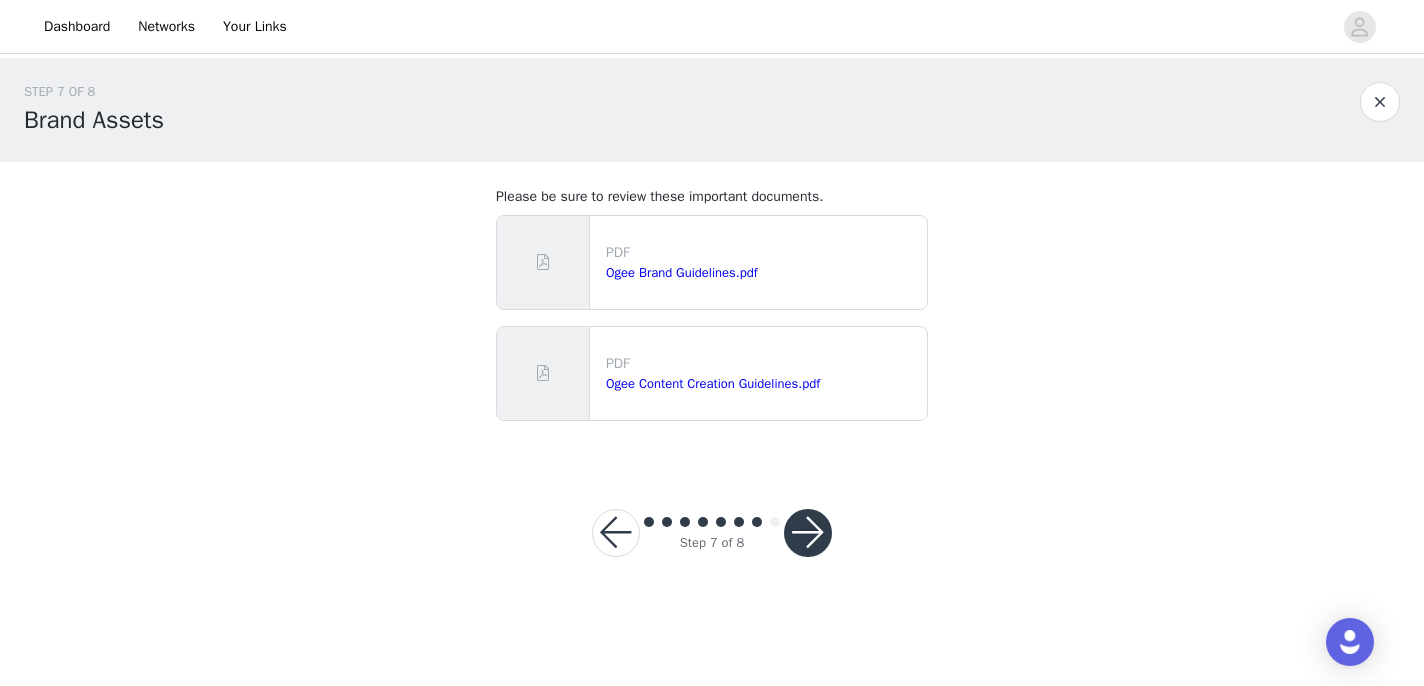 click at bounding box center (808, 533) 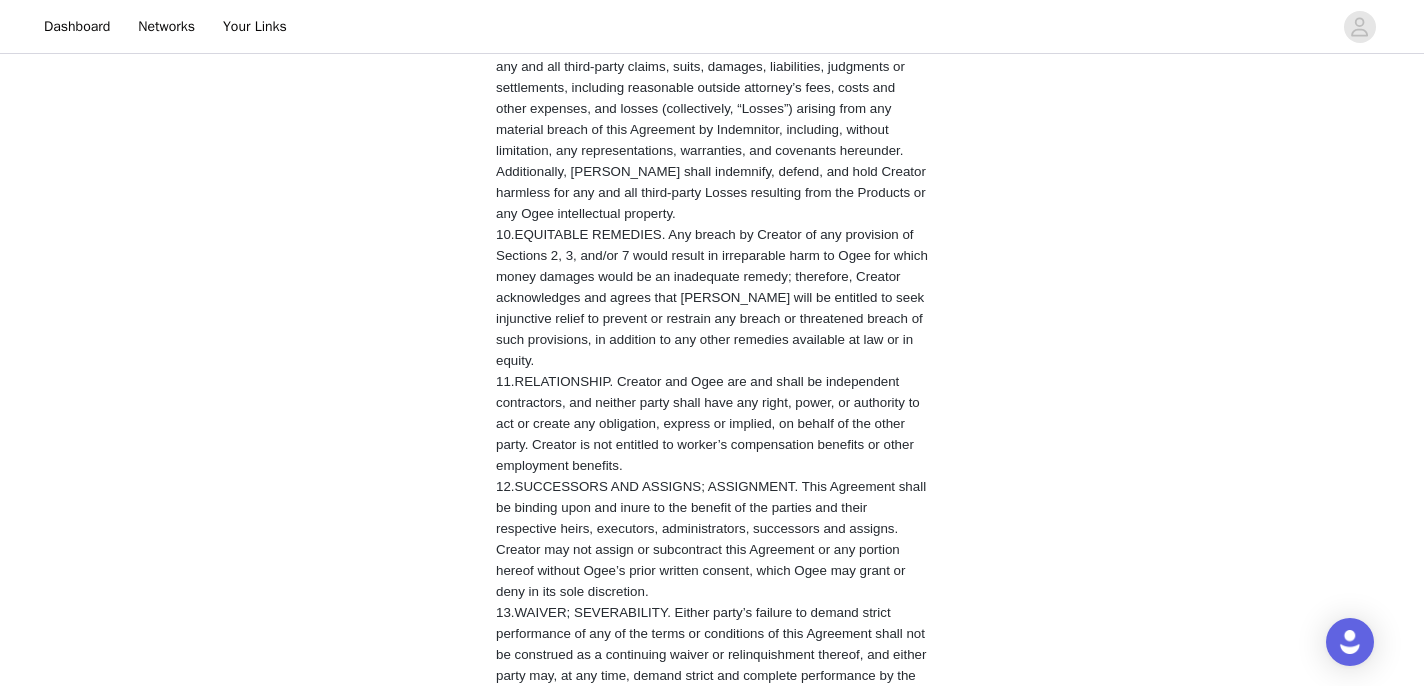 scroll, scrollTop: 3871, scrollLeft: 0, axis: vertical 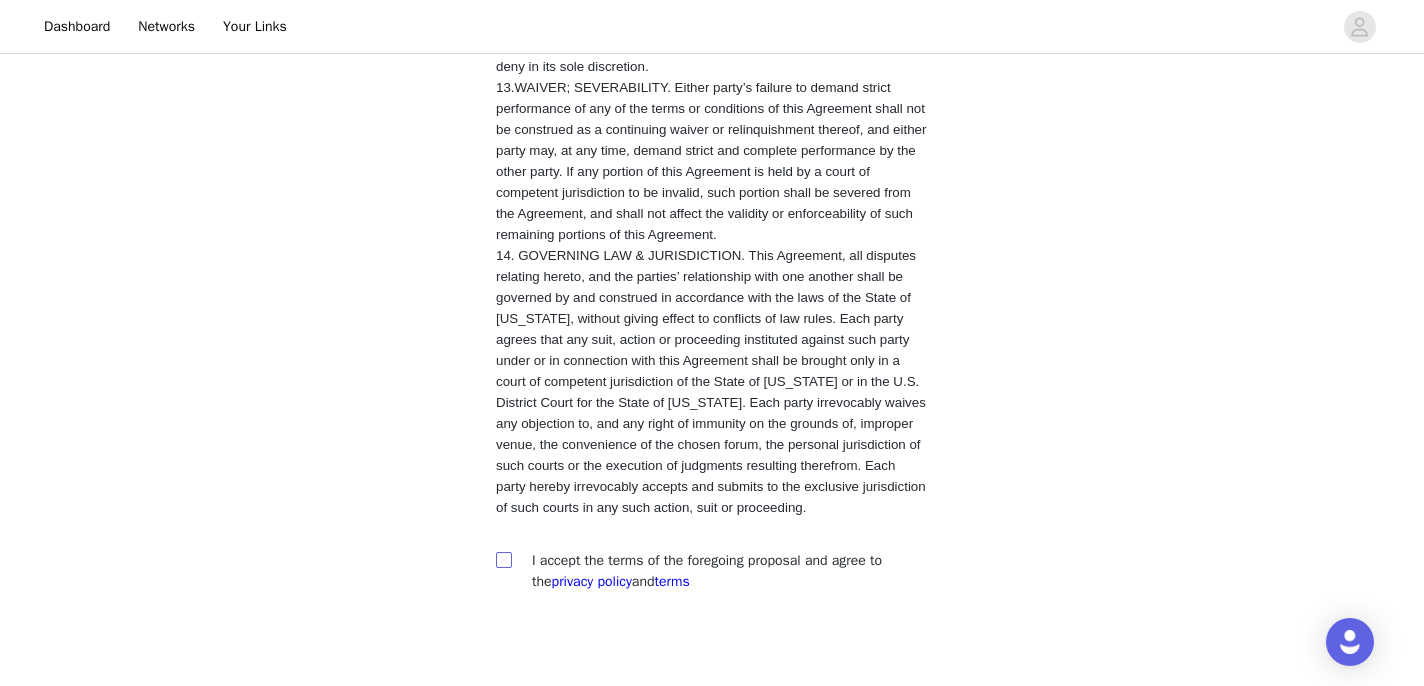 click at bounding box center (504, 560) 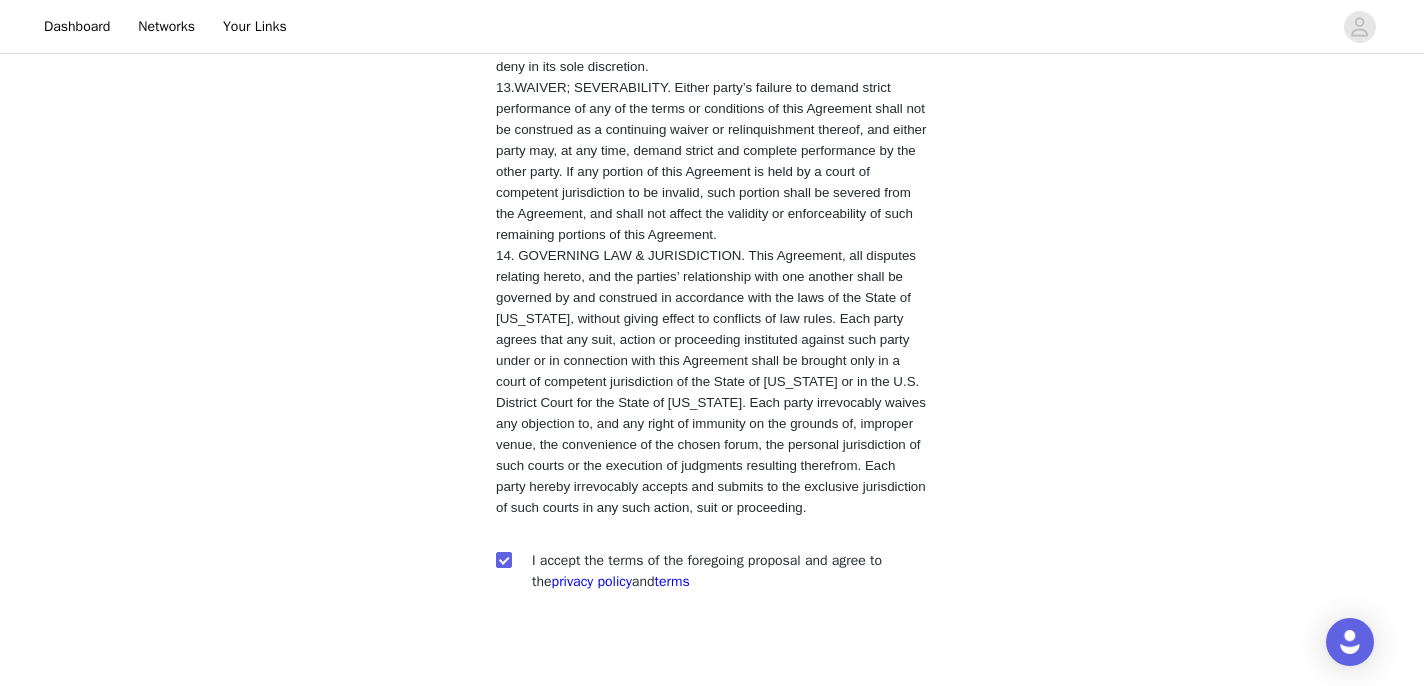click at bounding box center (808, 720) 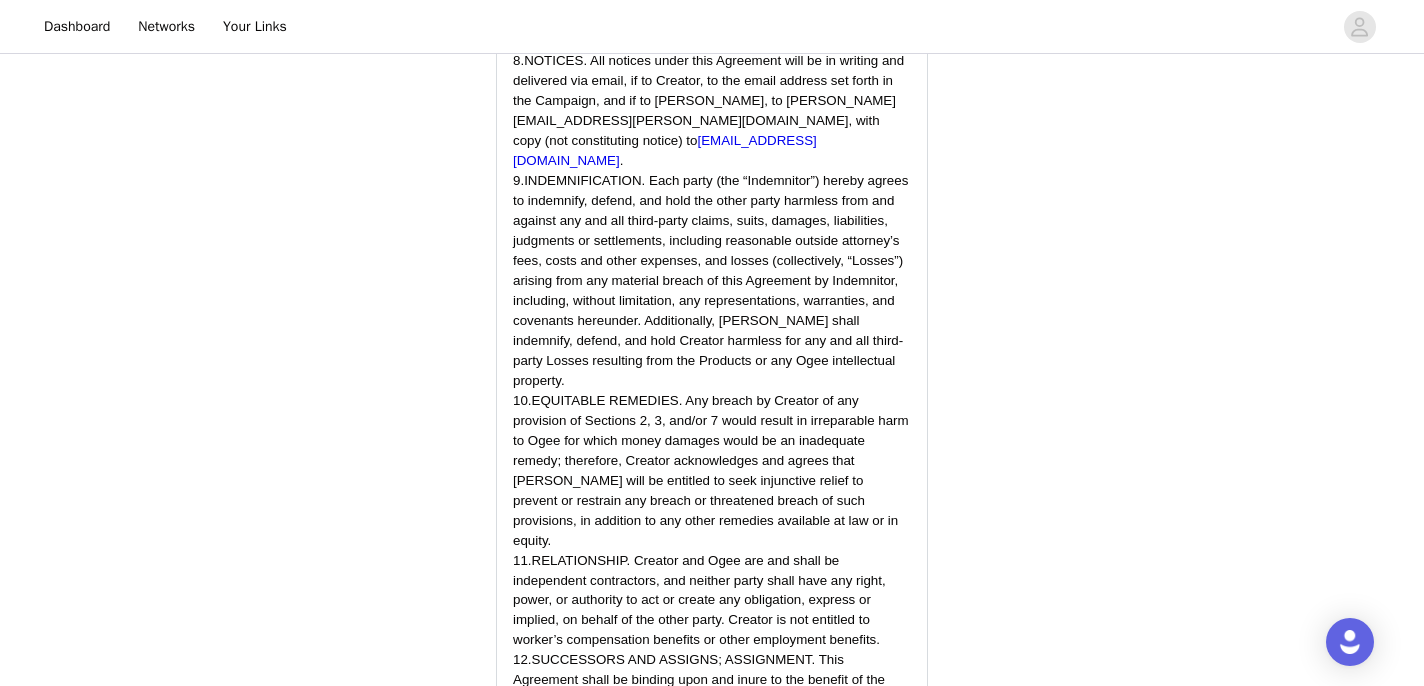 scroll, scrollTop: 5654, scrollLeft: 0, axis: vertical 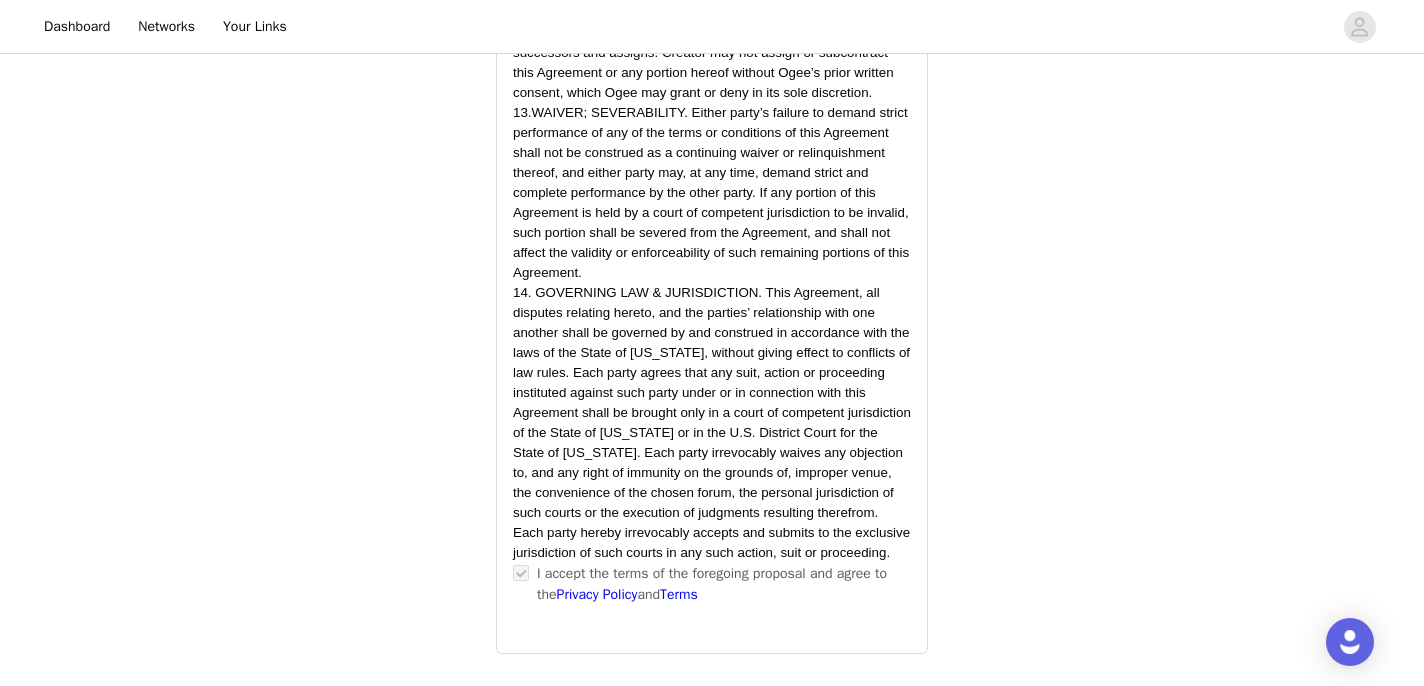 click on "Submit Proposal" at bounding box center (712, 742) 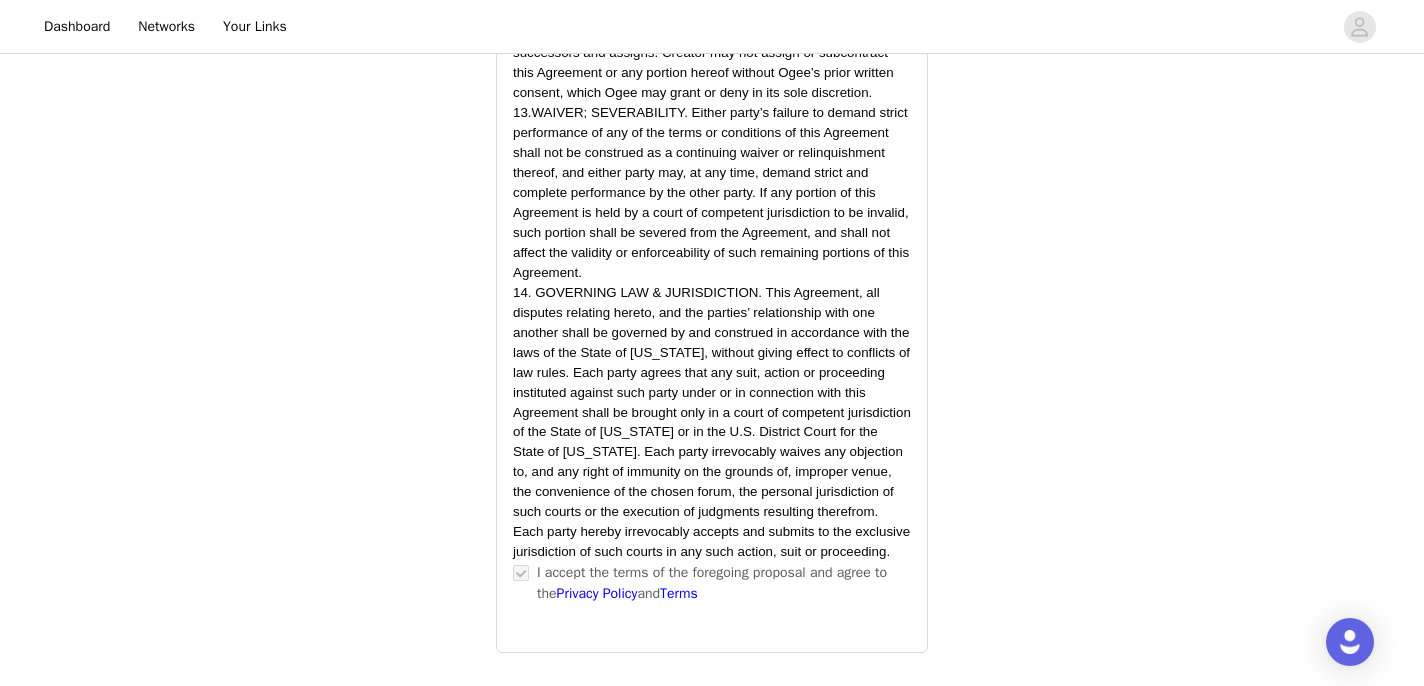 scroll, scrollTop: 0, scrollLeft: 0, axis: both 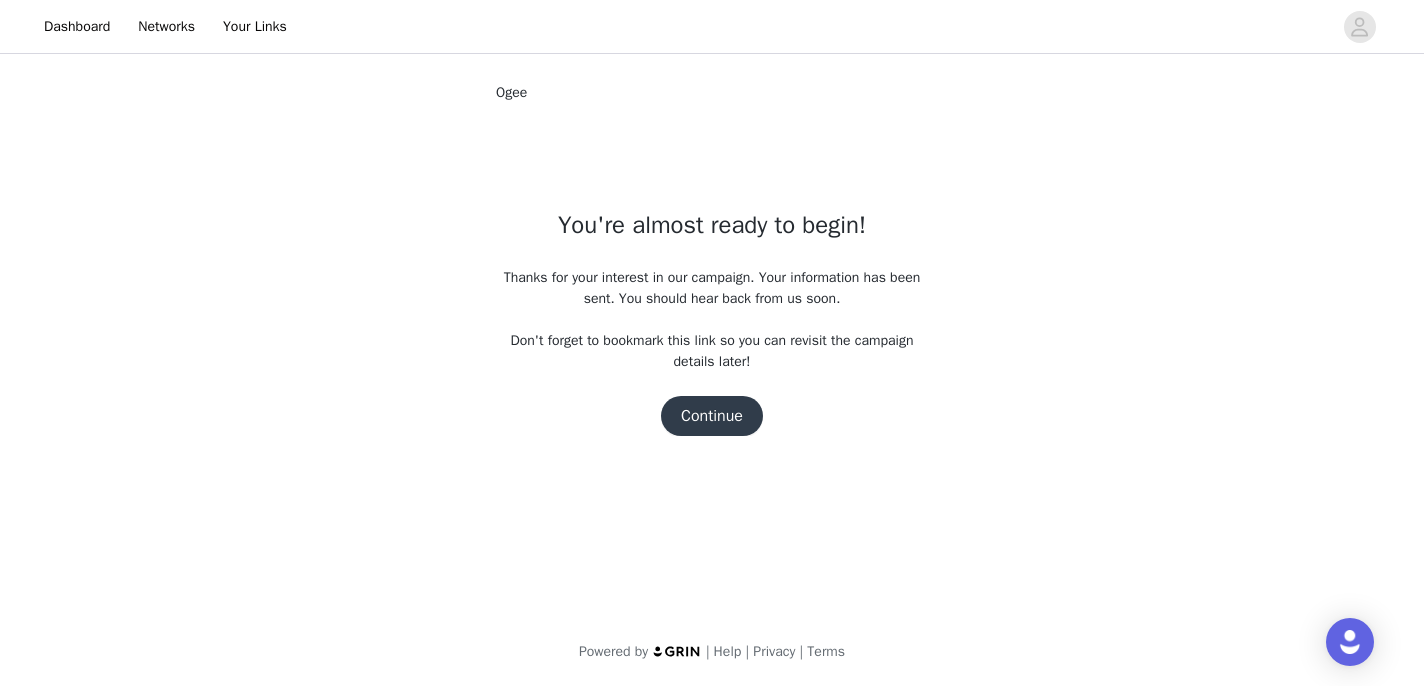 click on "Continue" at bounding box center [712, 416] 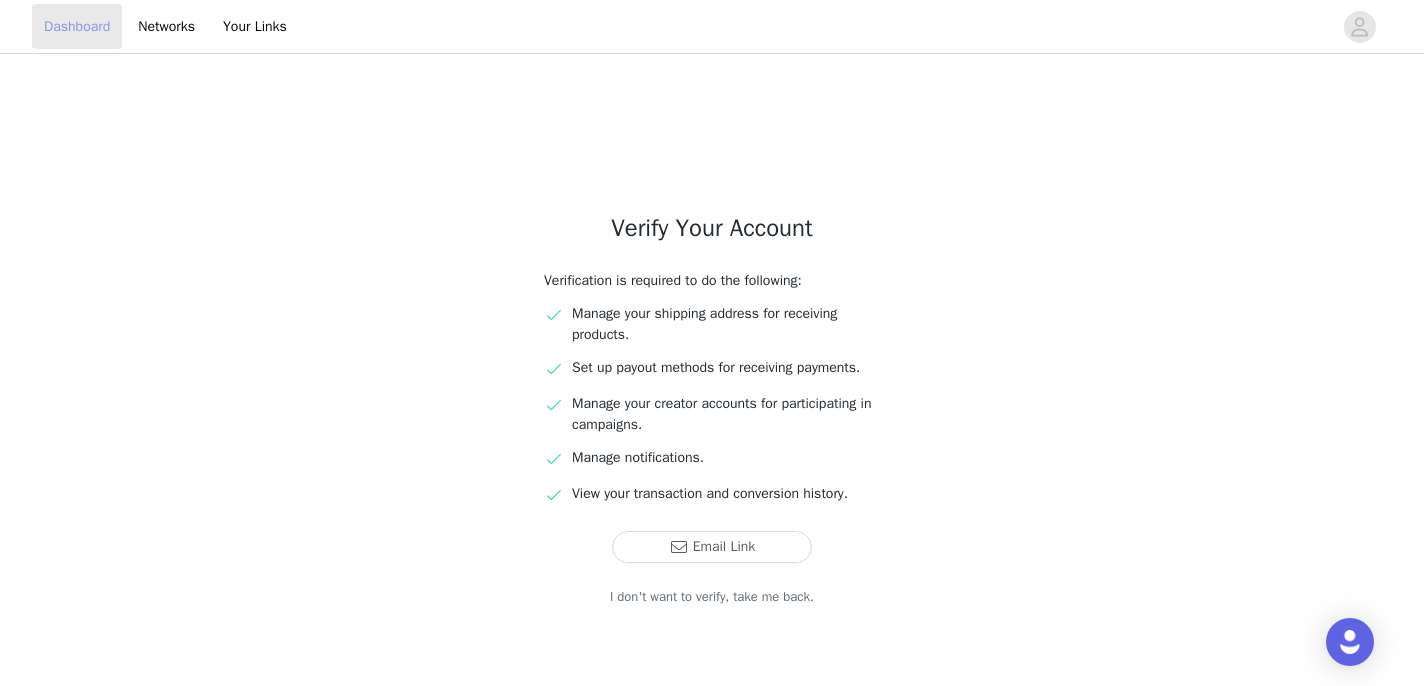 click on "Dashboard" at bounding box center [77, 26] 